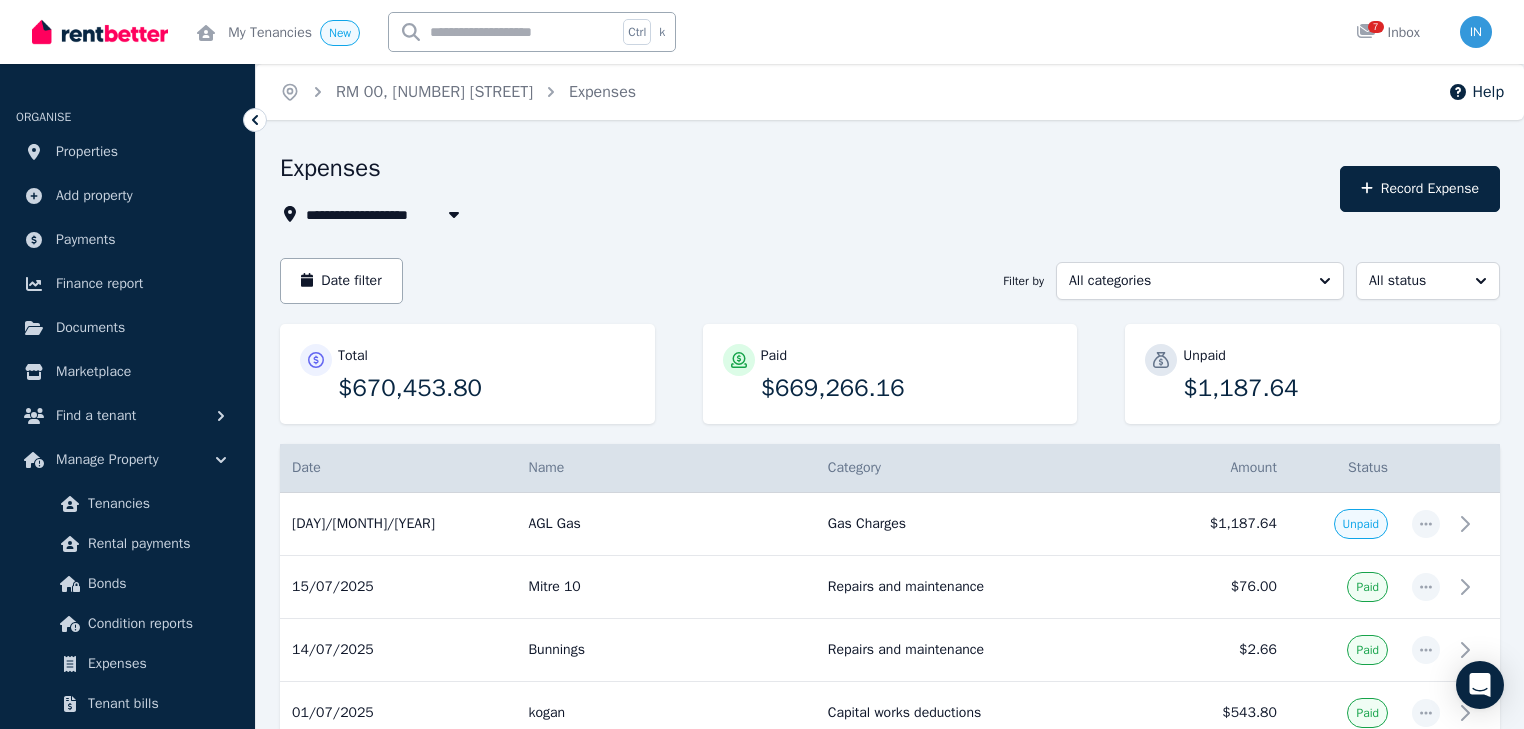 scroll, scrollTop: 960, scrollLeft: 0, axis: vertical 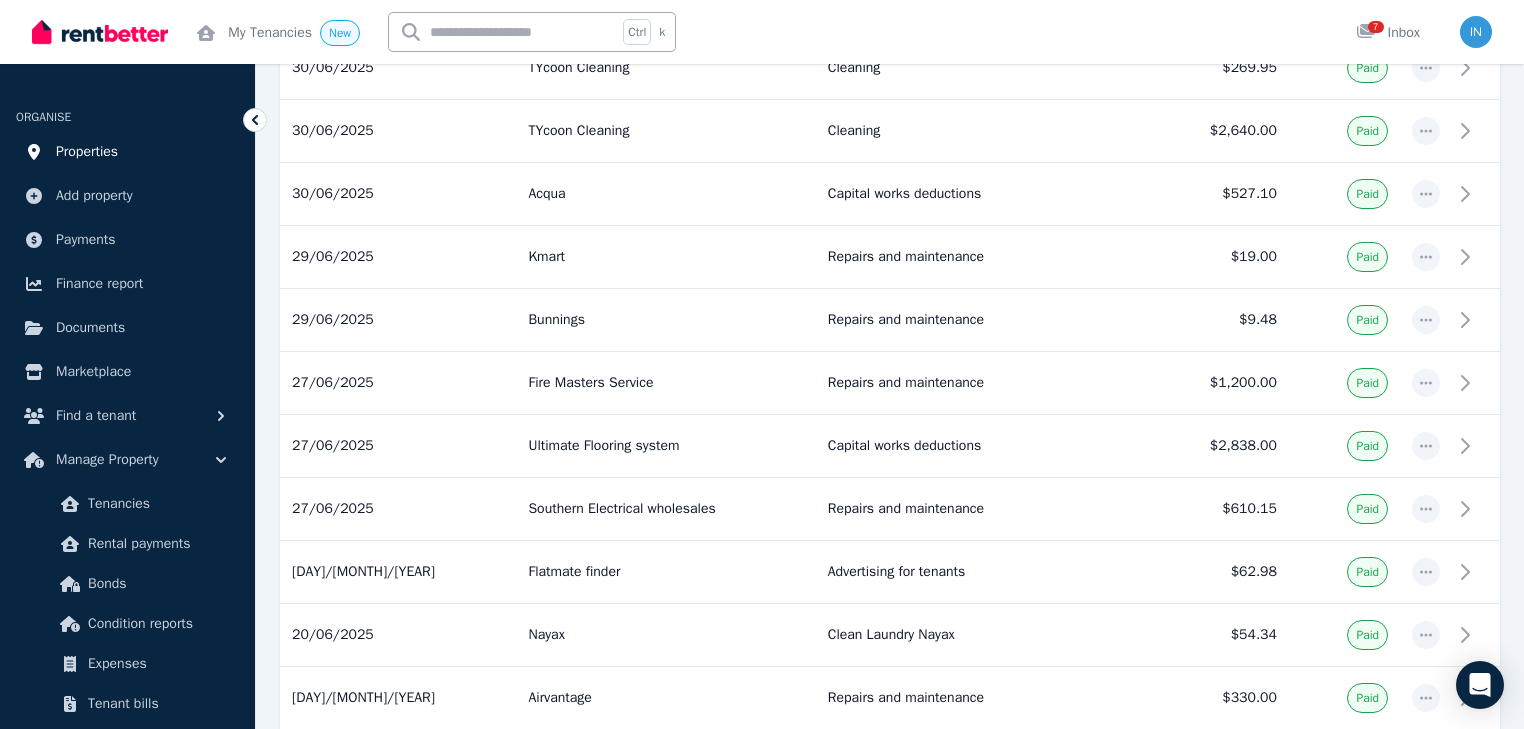 click on "Properties" at bounding box center [87, 152] 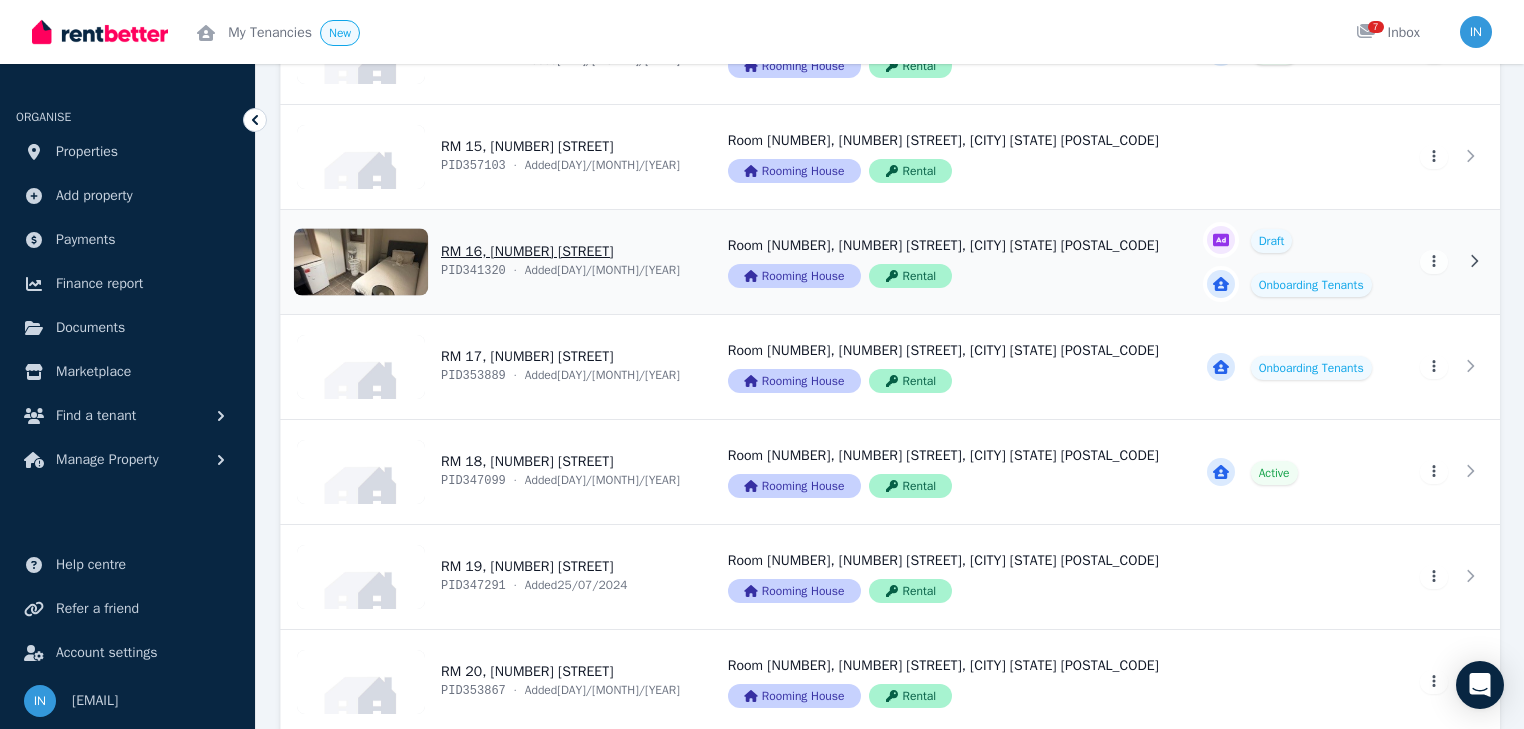 scroll, scrollTop: 1840, scrollLeft: 0, axis: vertical 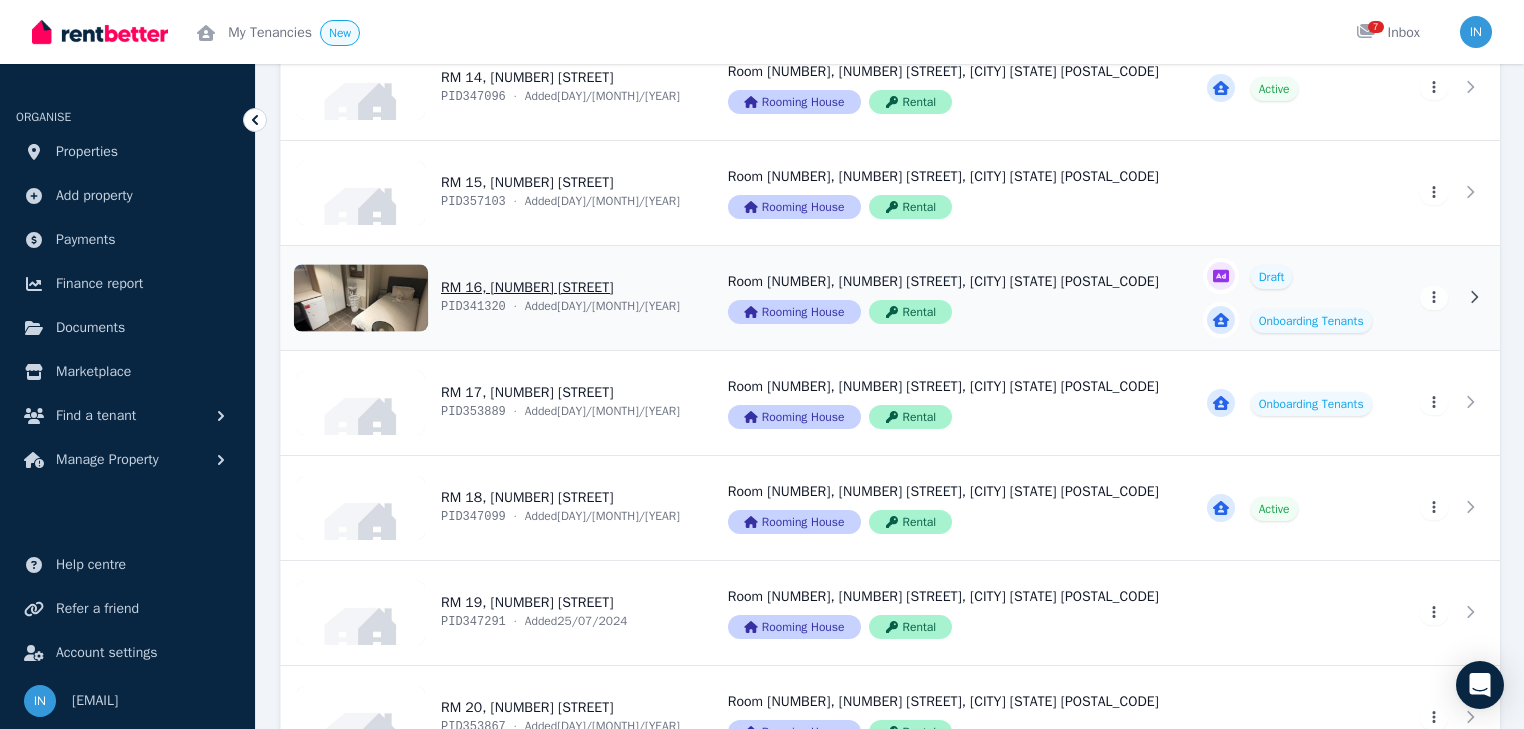 click on "View property details" at bounding box center (492, 298) 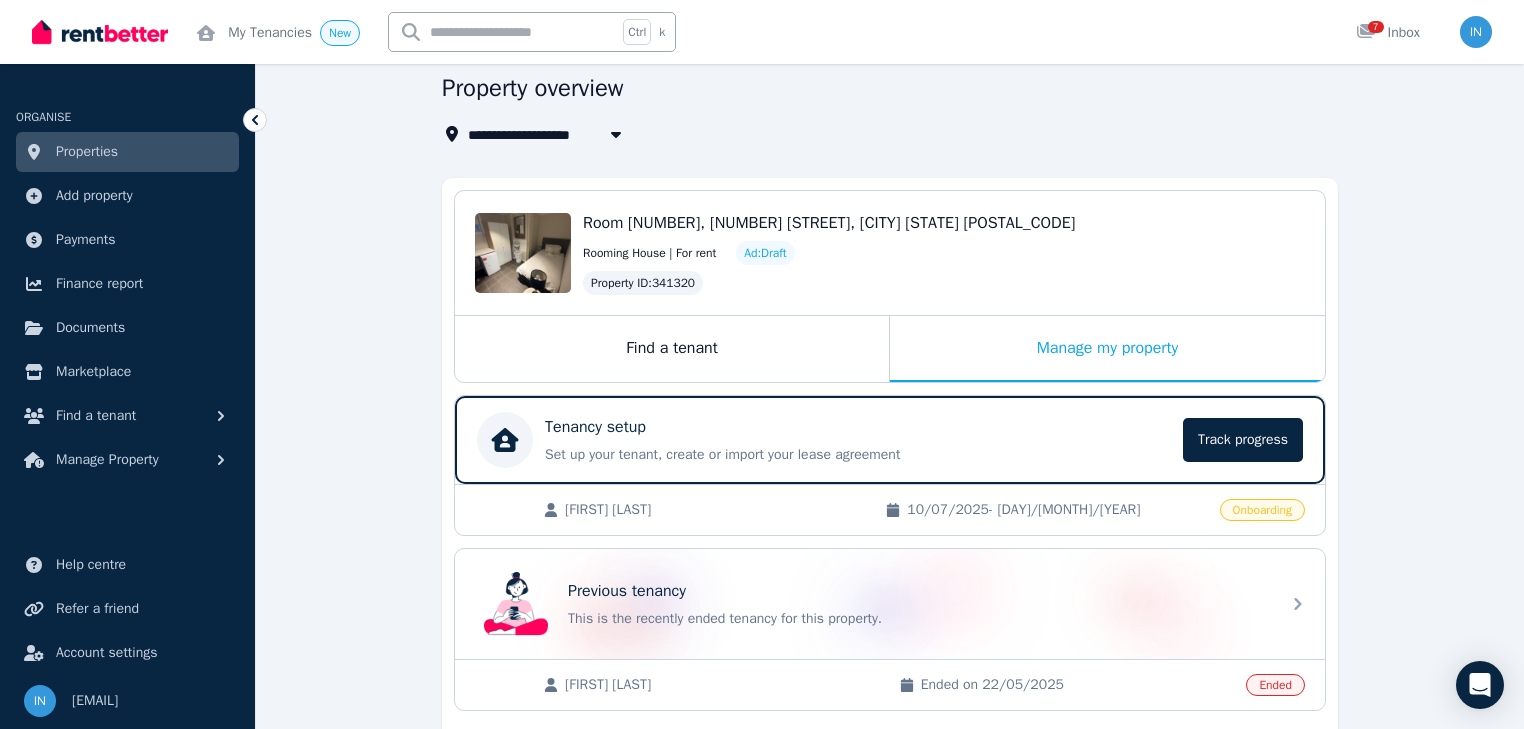 scroll, scrollTop: 160, scrollLeft: 0, axis: vertical 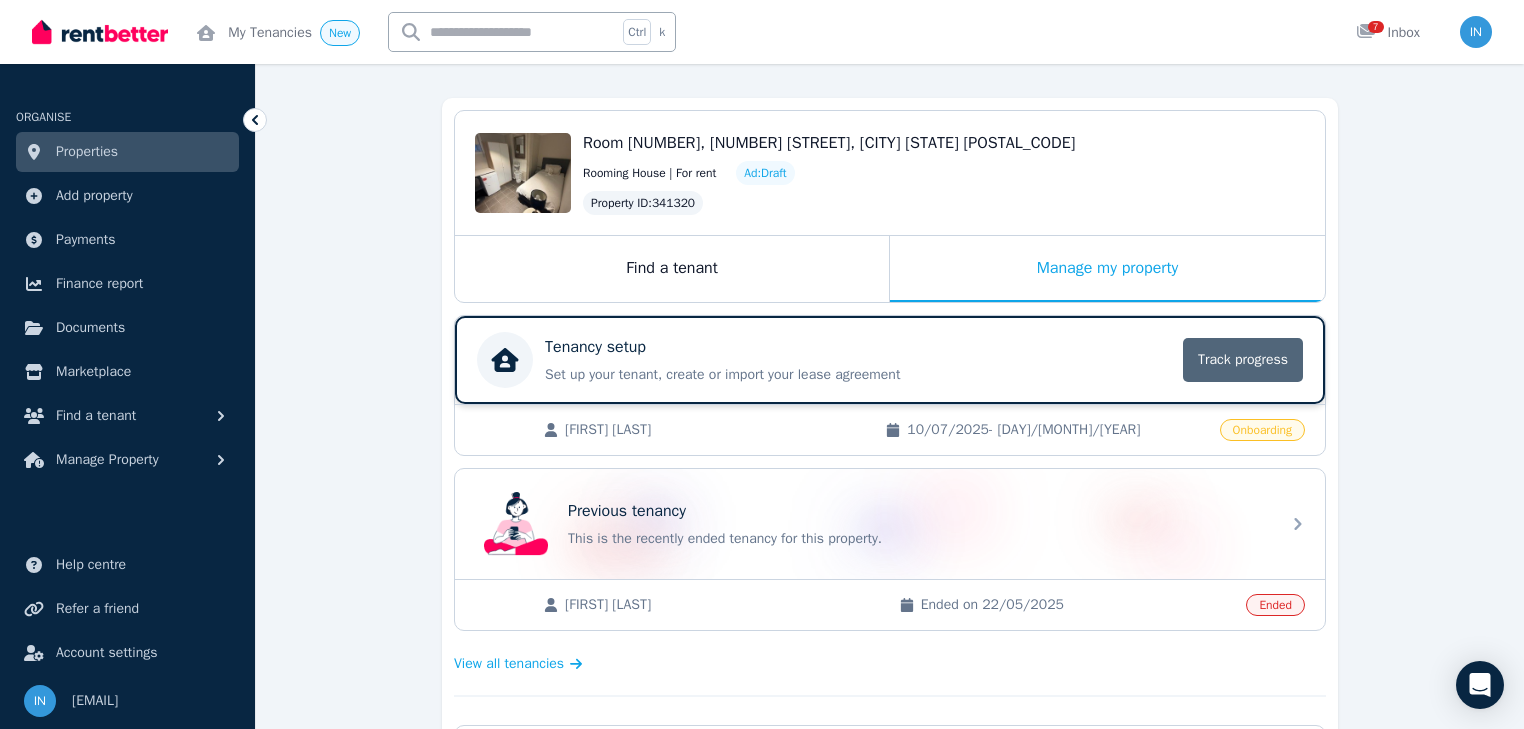 click on "Track progress" at bounding box center [1243, 360] 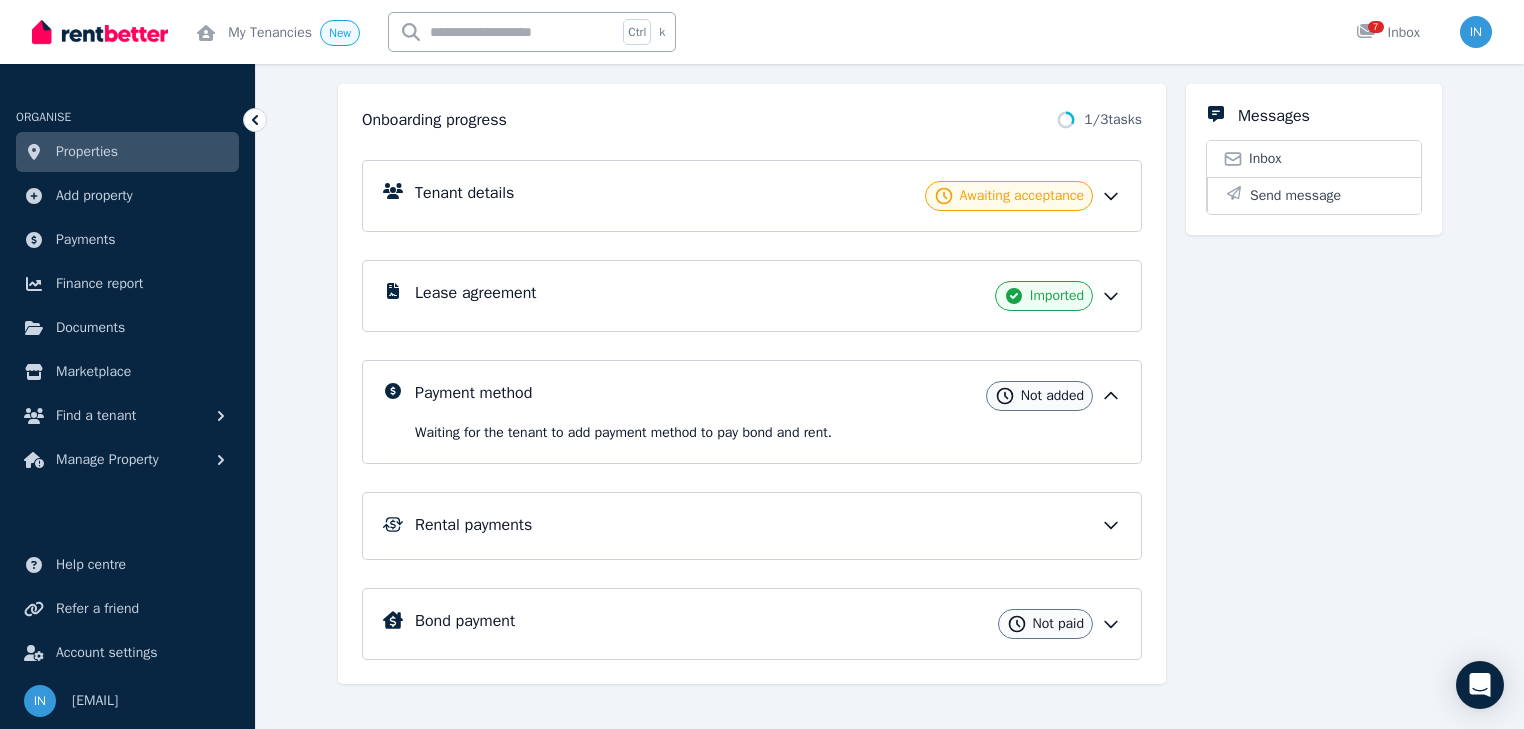scroll, scrollTop: 225, scrollLeft: 0, axis: vertical 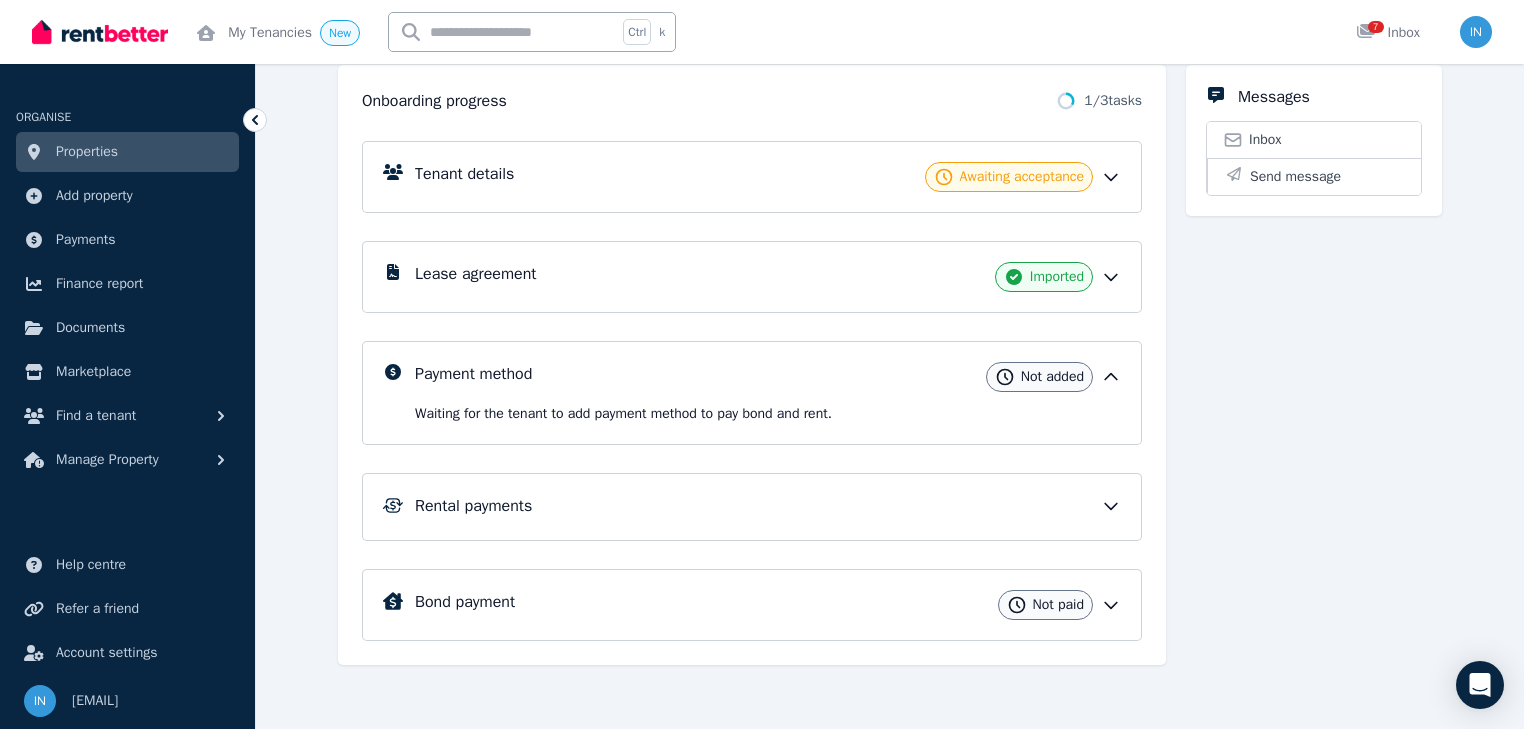 click 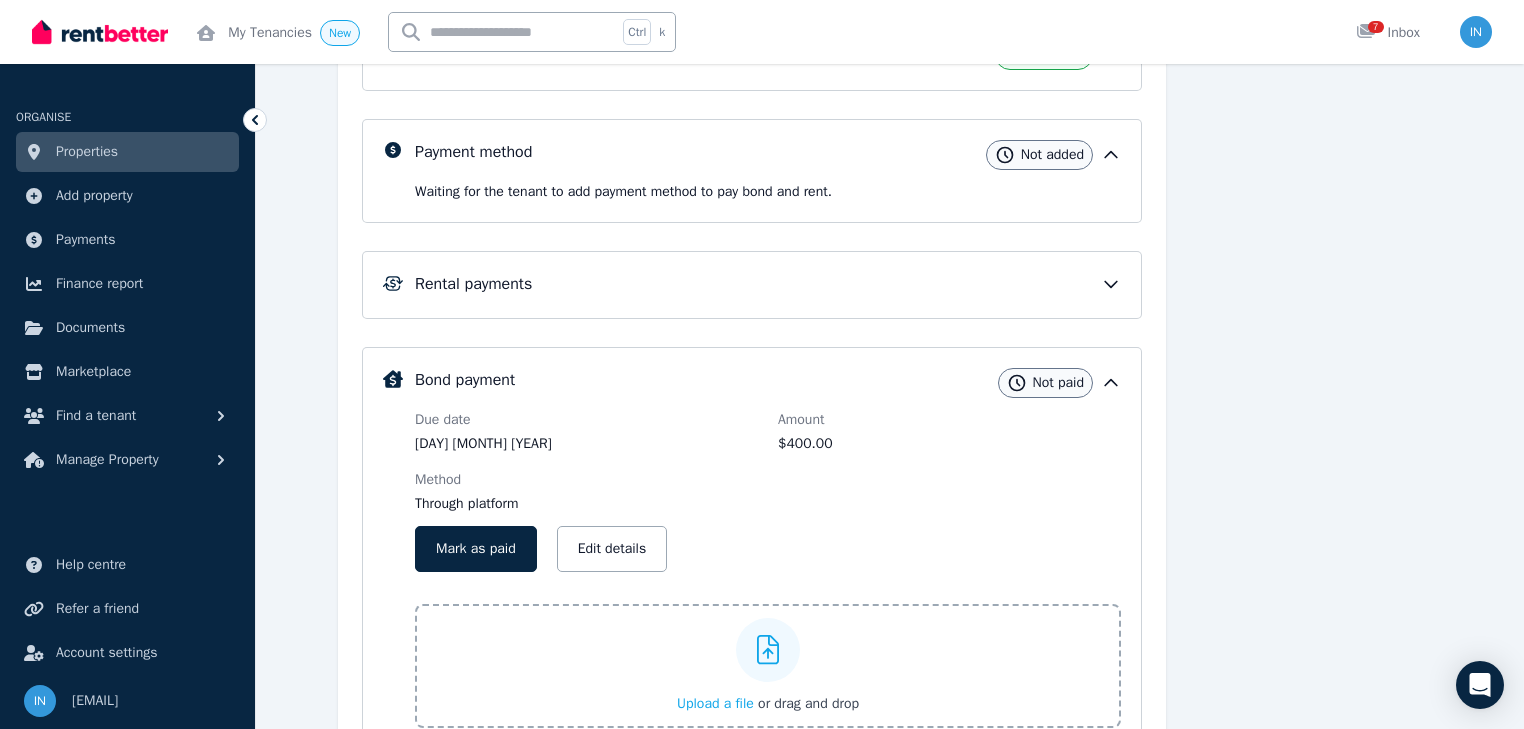 scroll, scrollTop: 465, scrollLeft: 0, axis: vertical 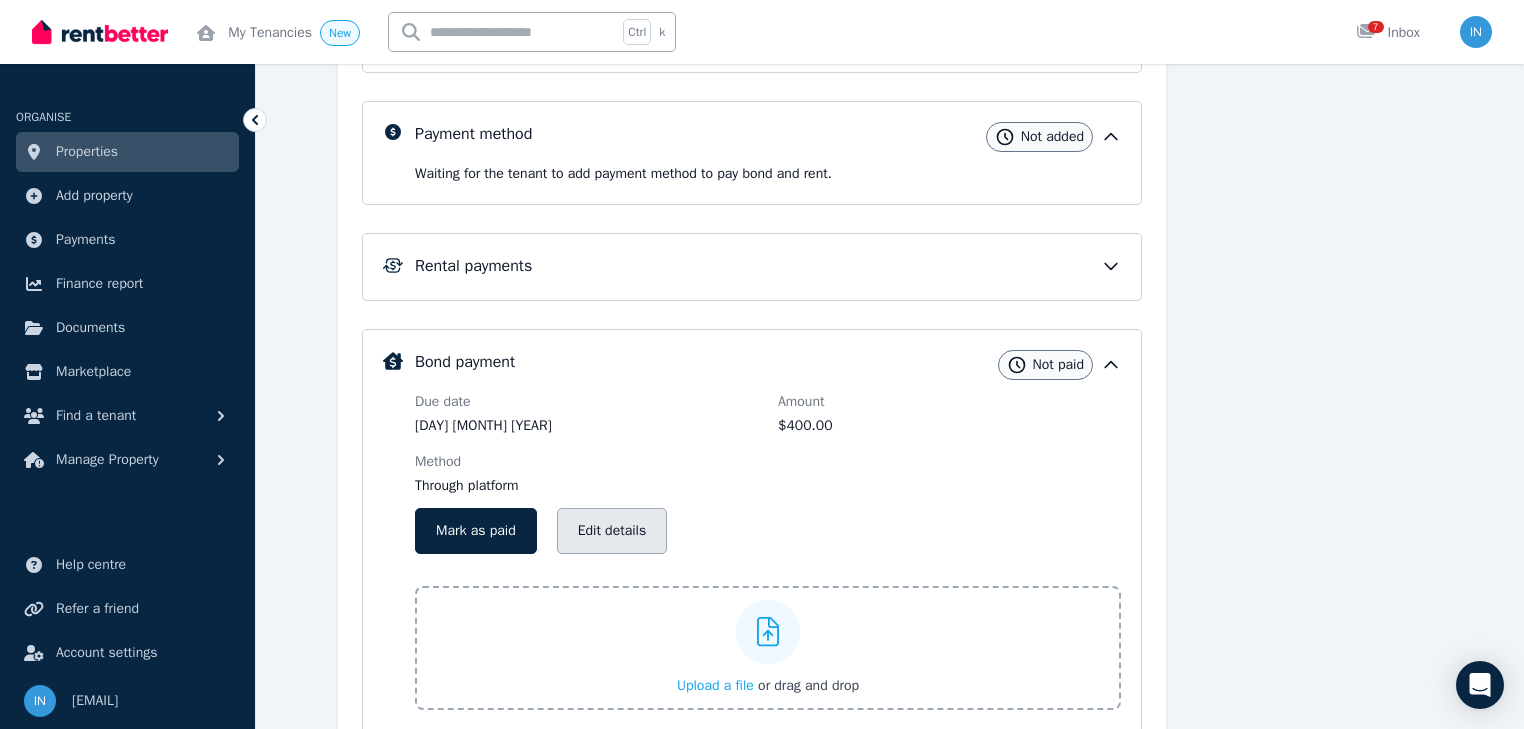 click on "Edit details" at bounding box center (612, 531) 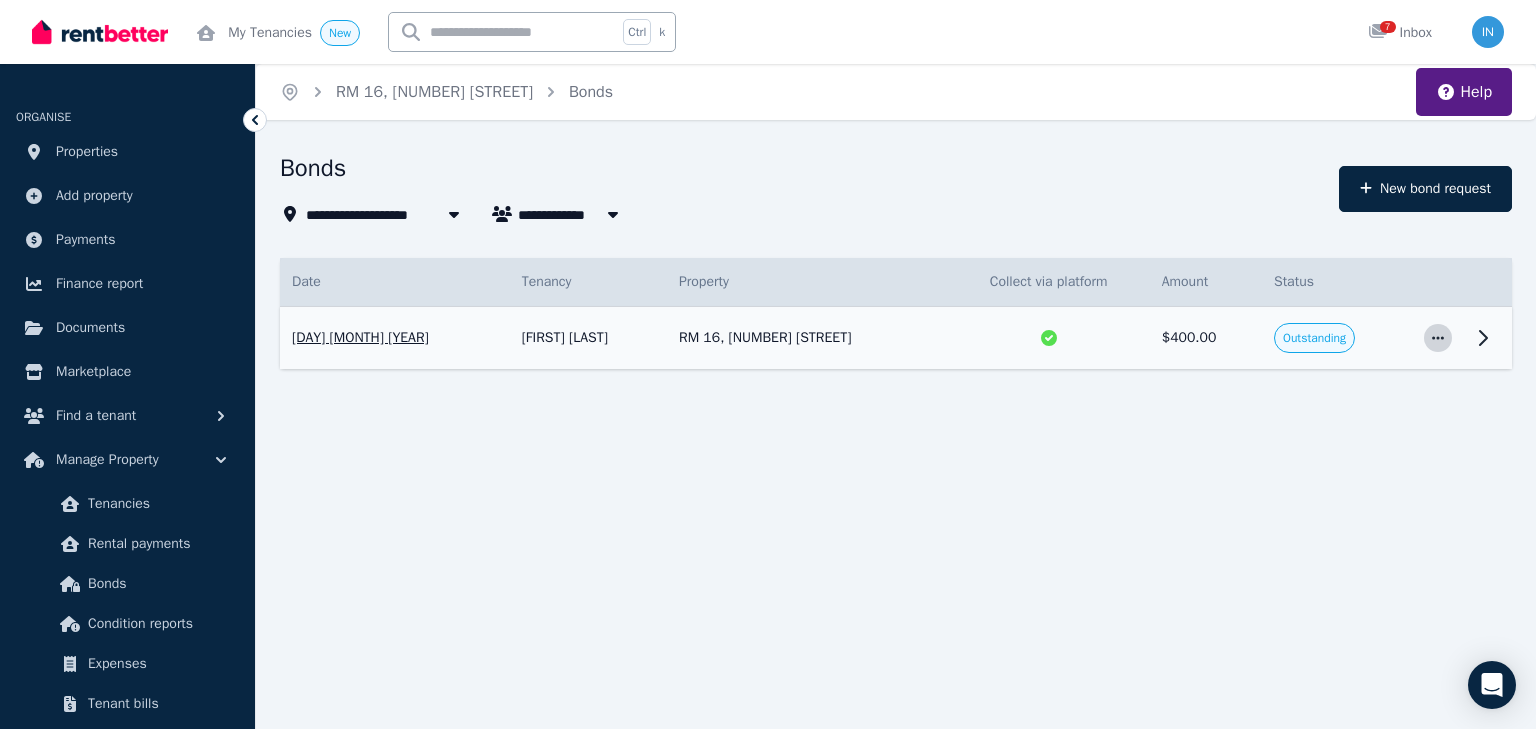 click 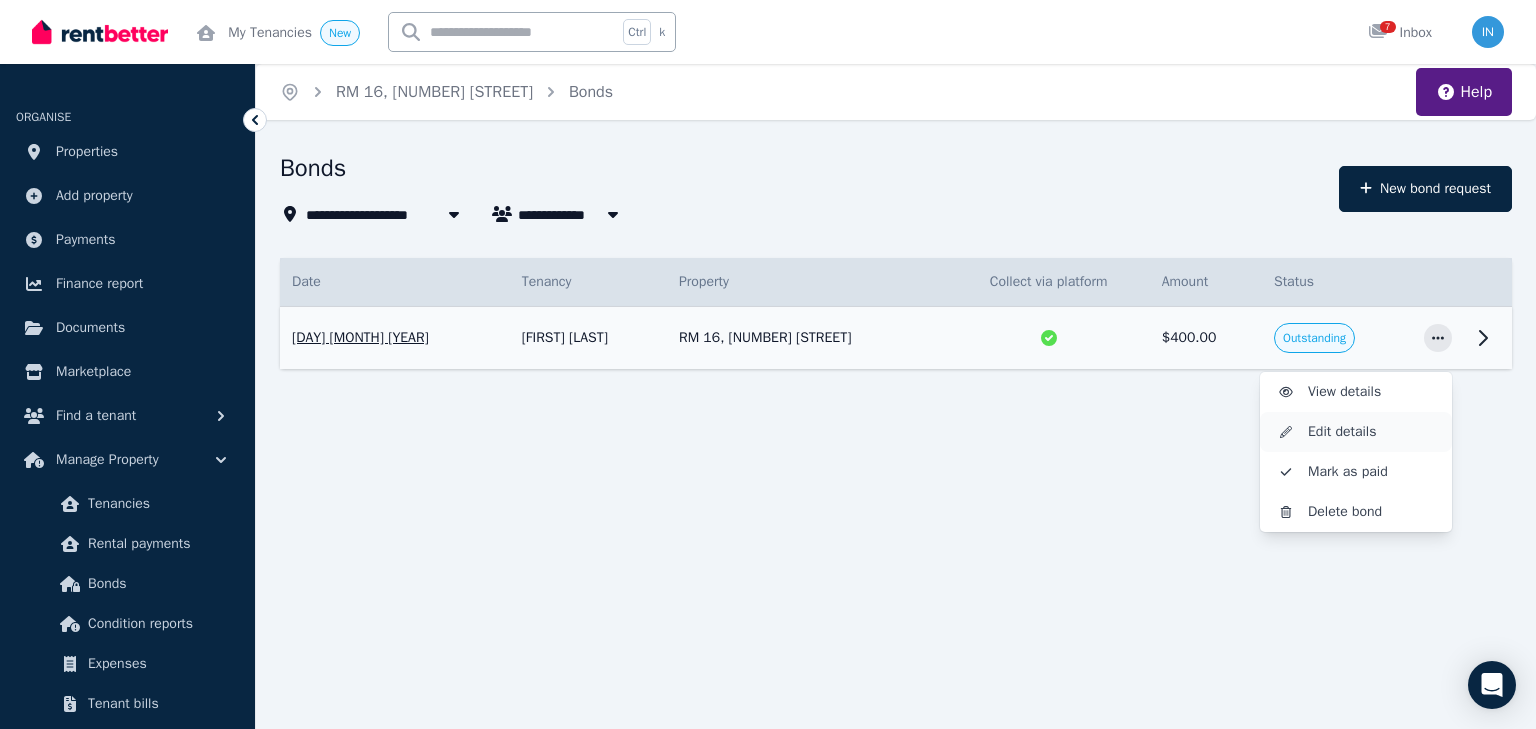 click on "Edit details" at bounding box center (1372, 432) 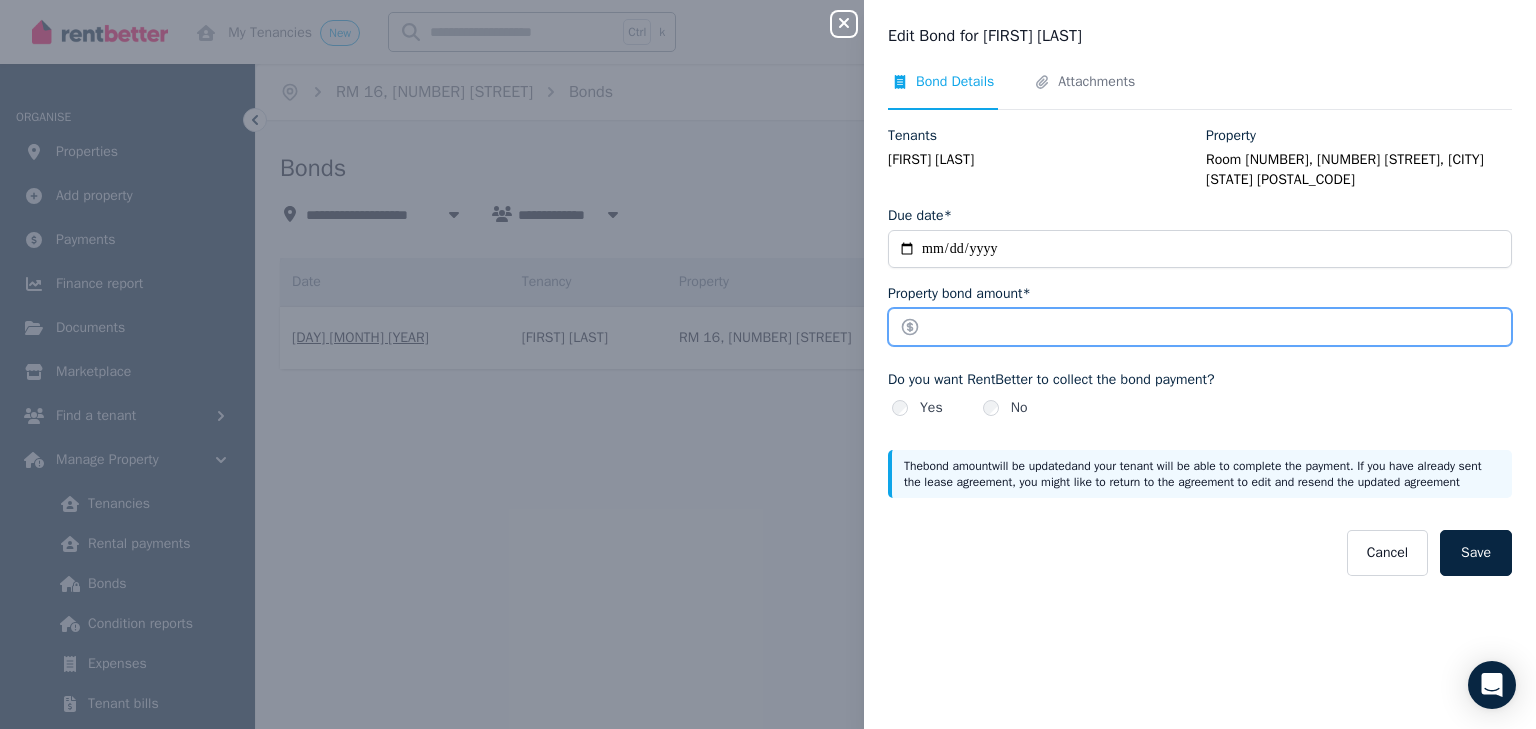 drag, startPoint x: 951, startPoint y: 306, endPoint x: 911, endPoint y: 302, distance: 40.1995 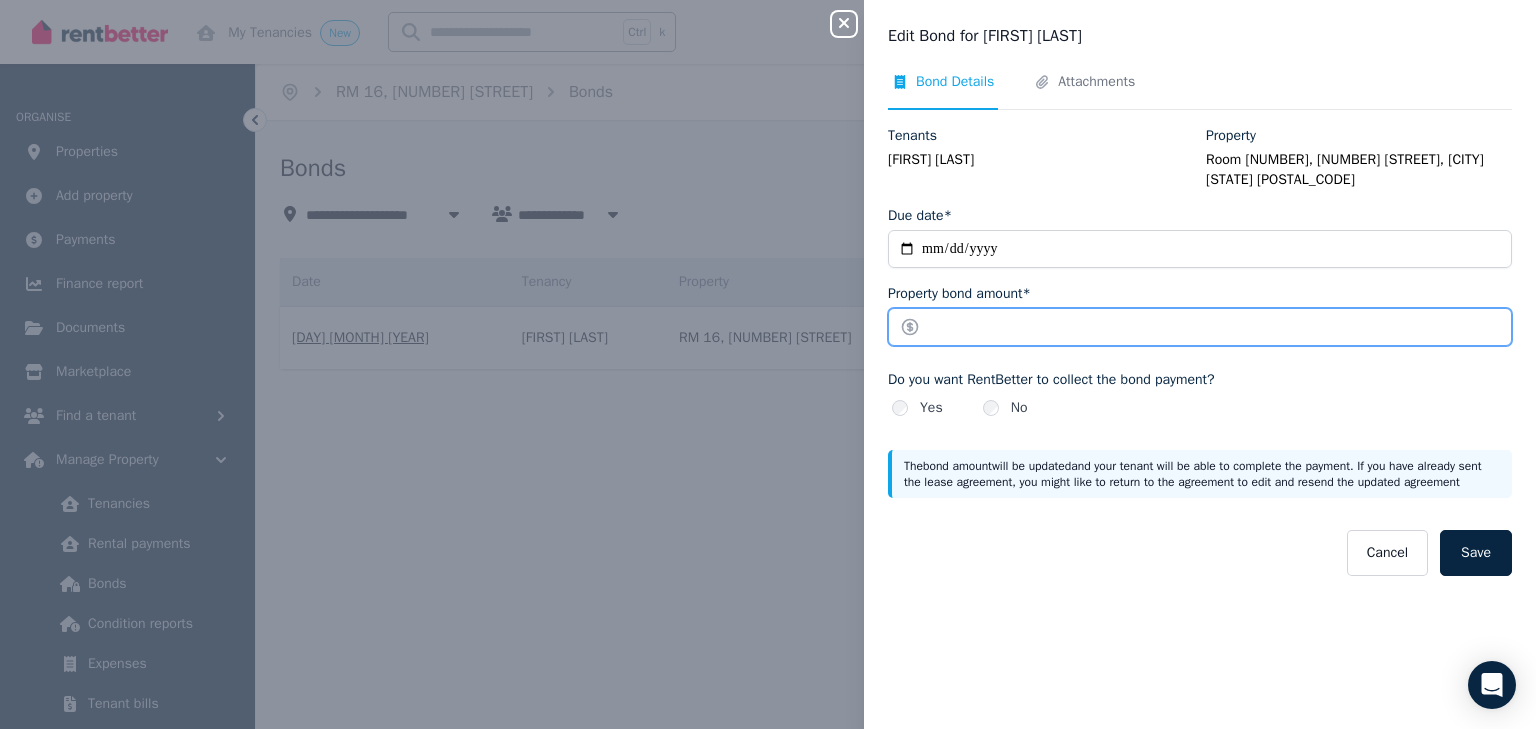 type on "******" 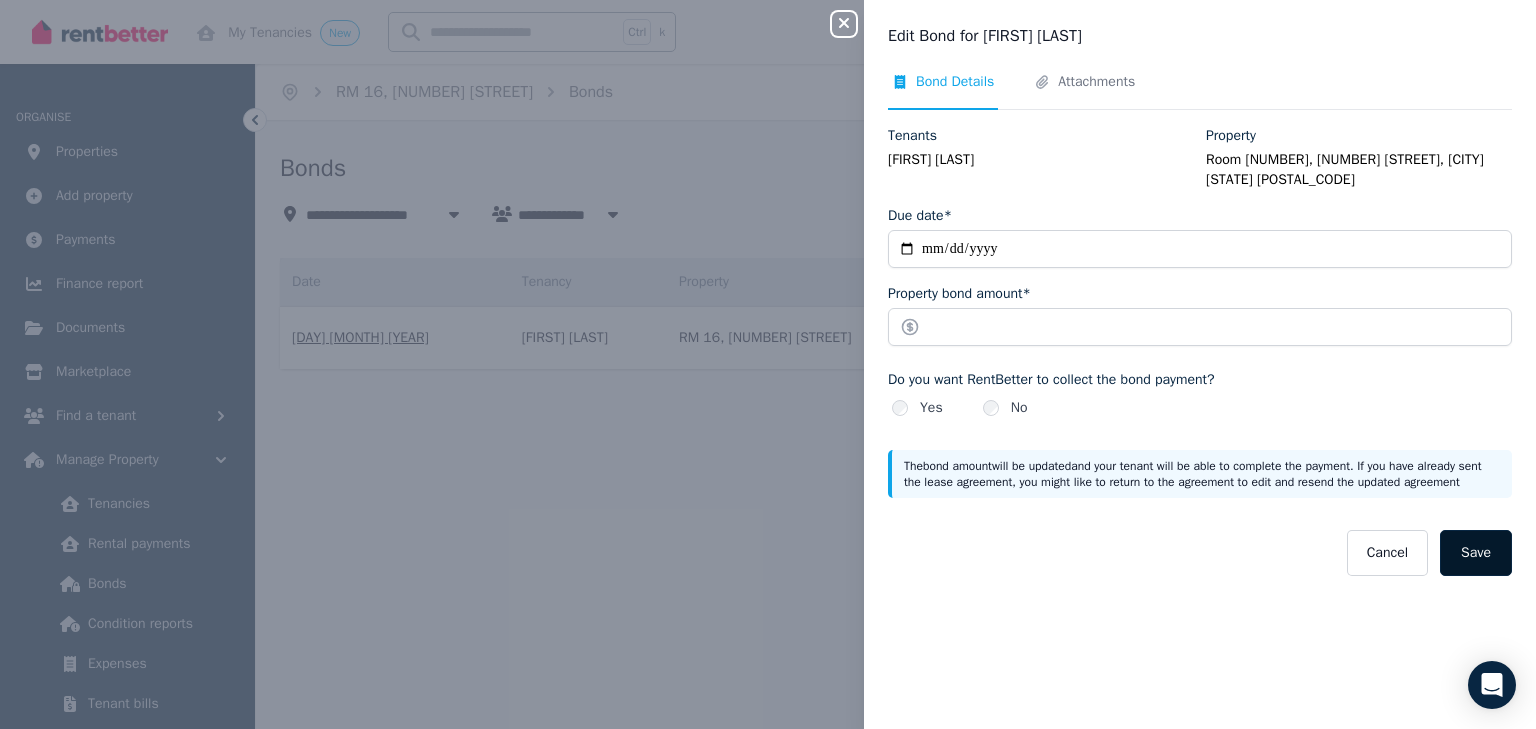 click on "Save" at bounding box center (1476, 553) 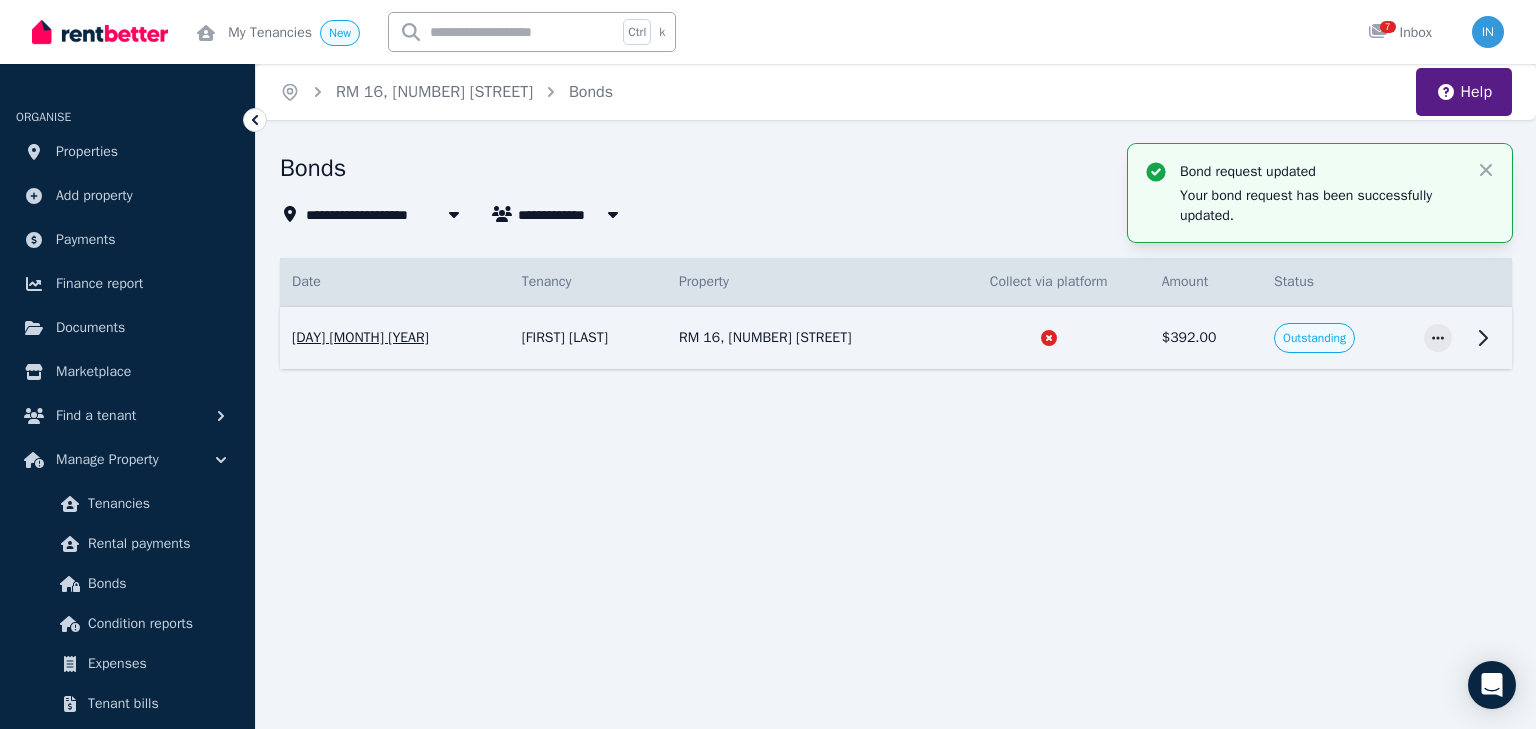 click 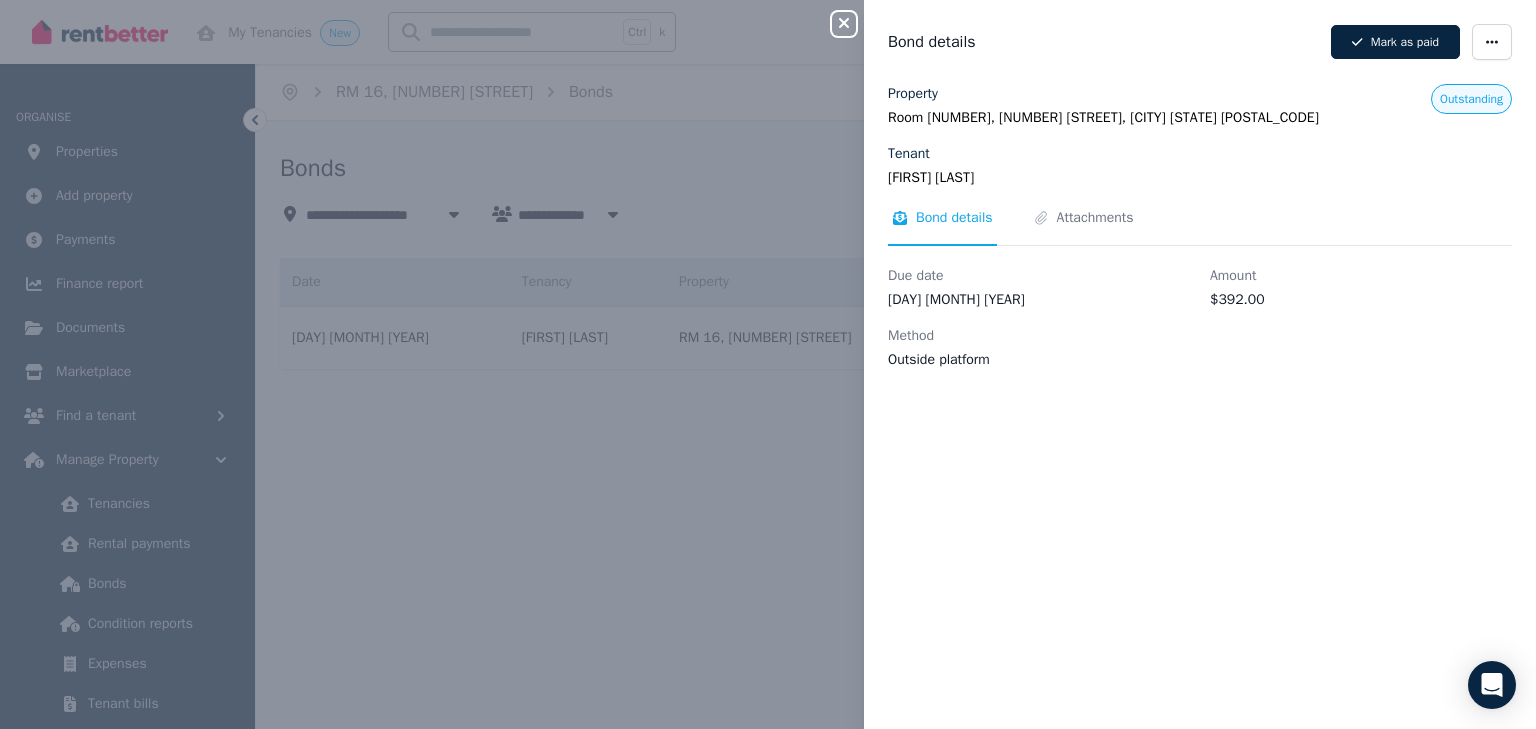 click 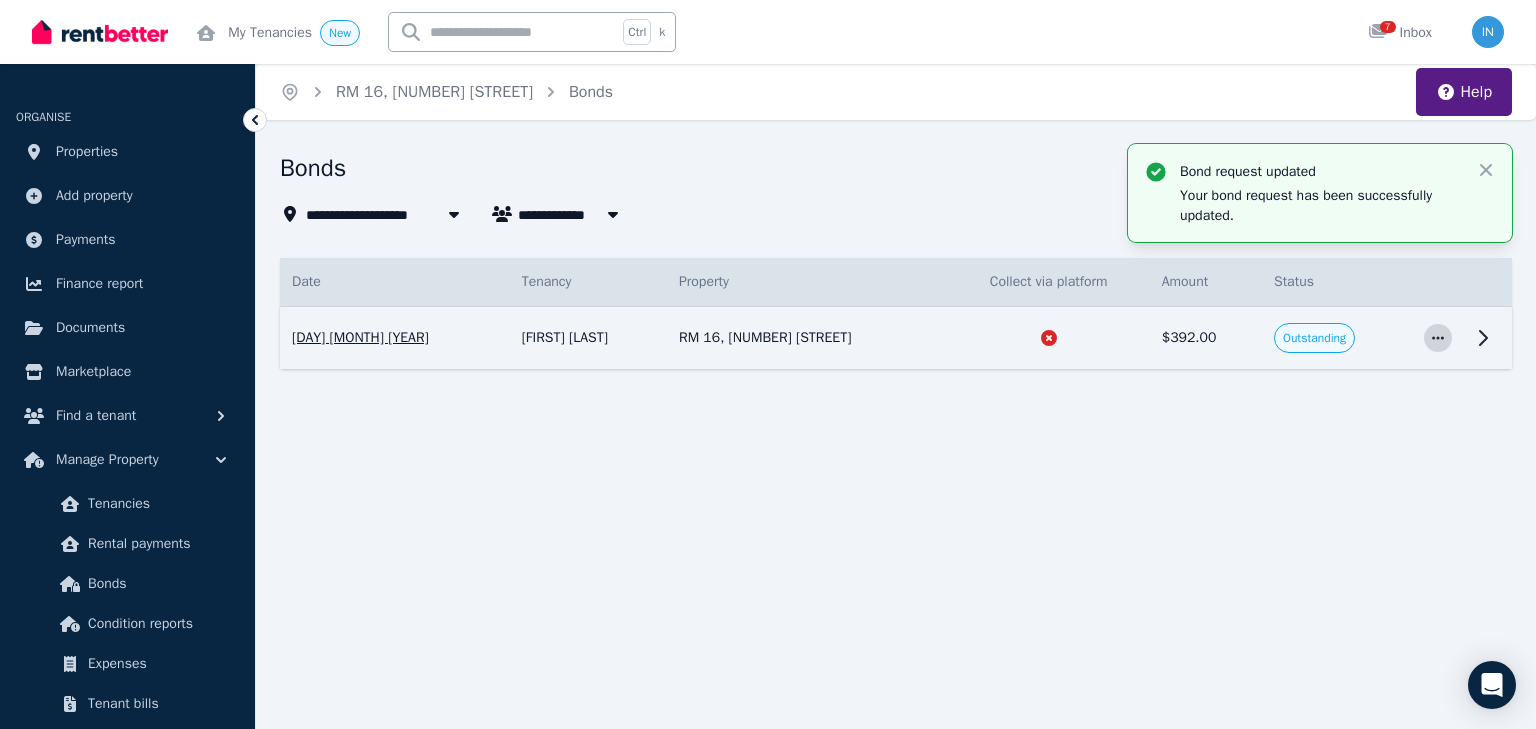 click at bounding box center [1438, 338] 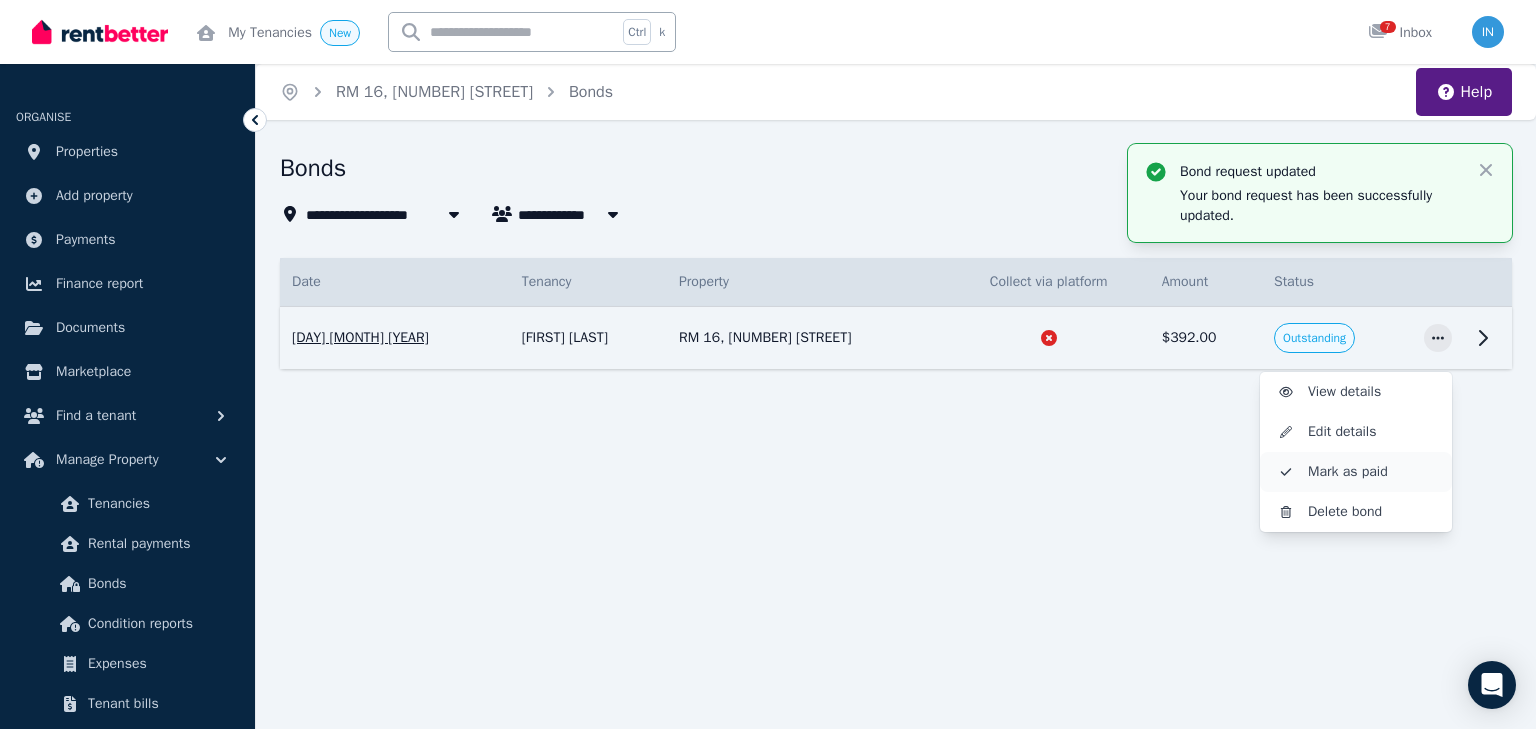 click on "Mark as paid" at bounding box center [1372, 472] 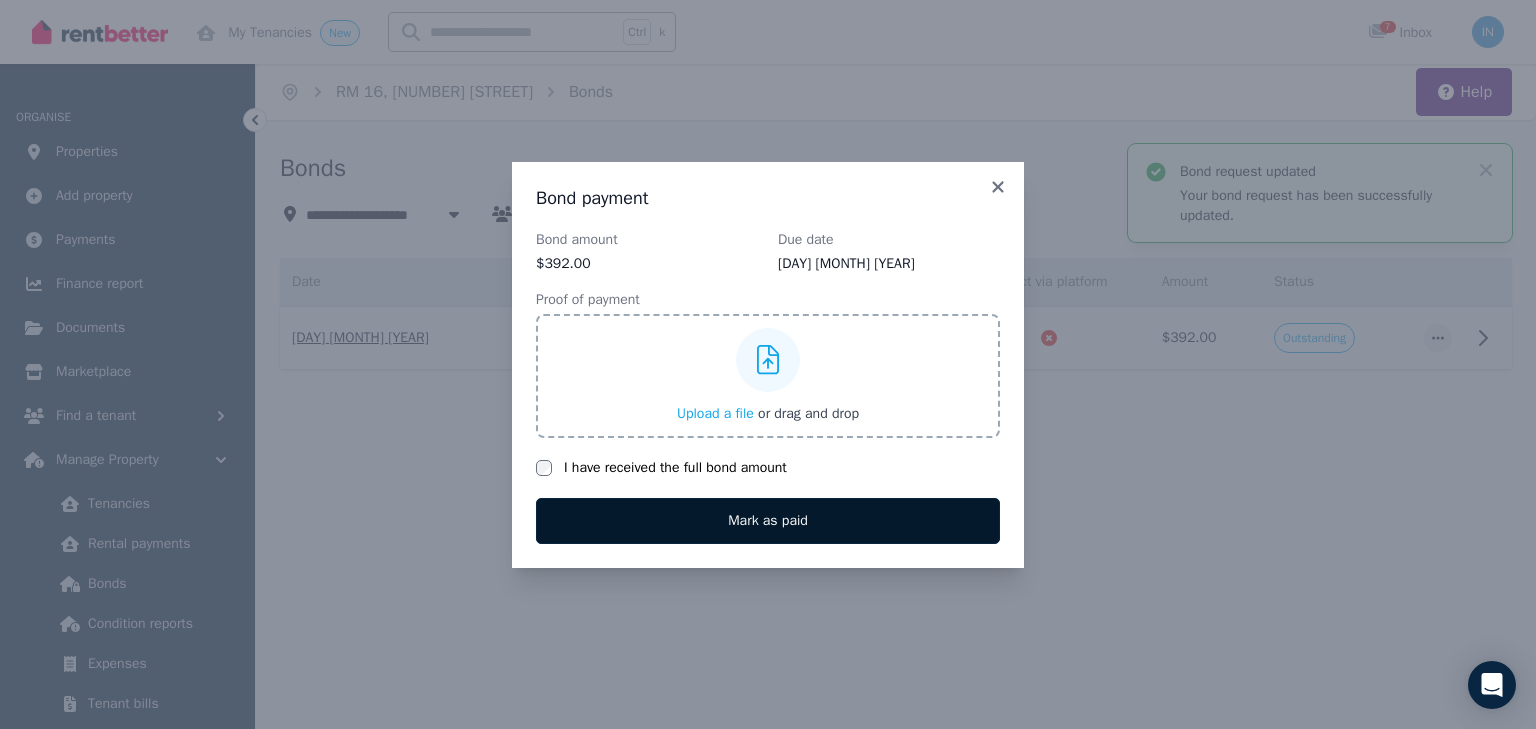click on "Mark as paid" at bounding box center (768, 521) 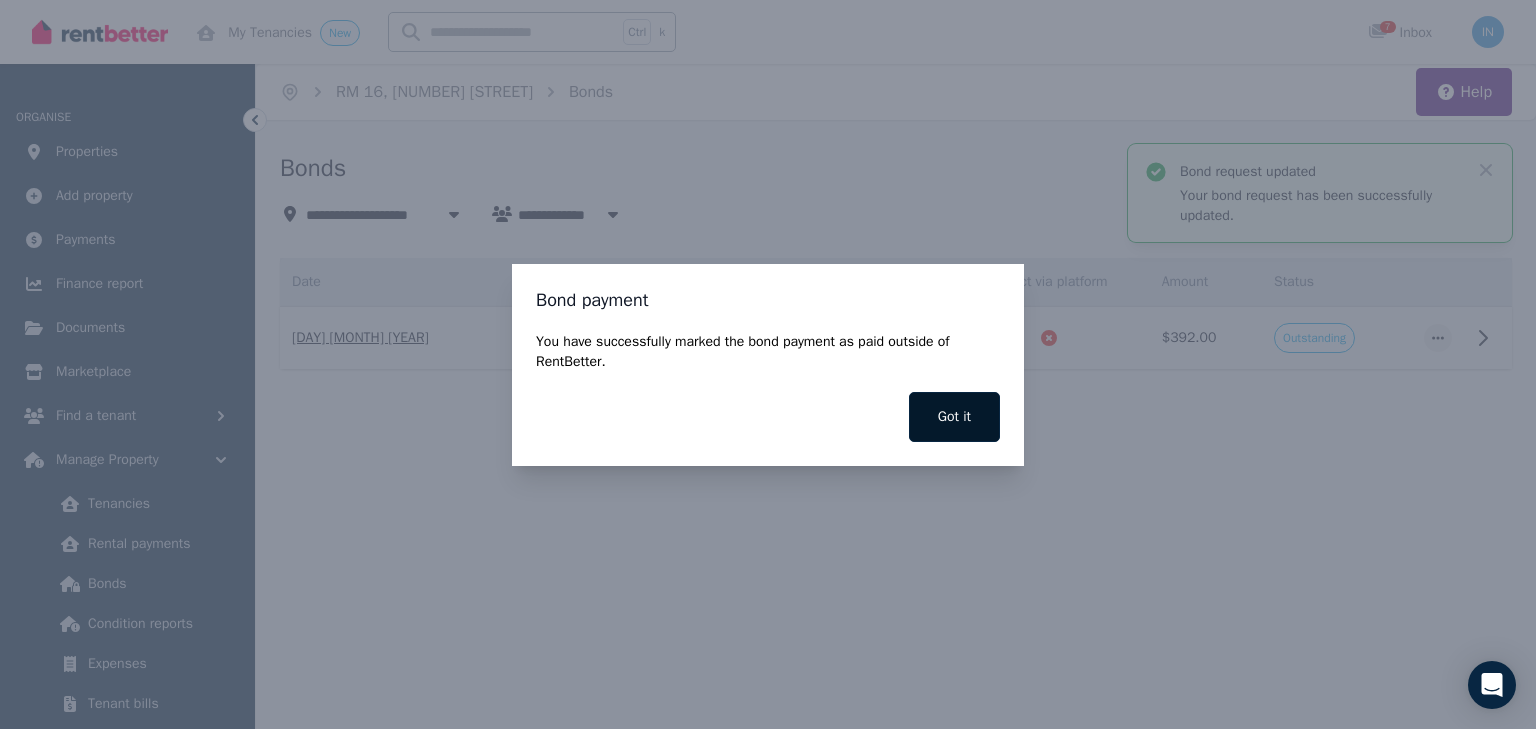 click on "Got it" at bounding box center (954, 417) 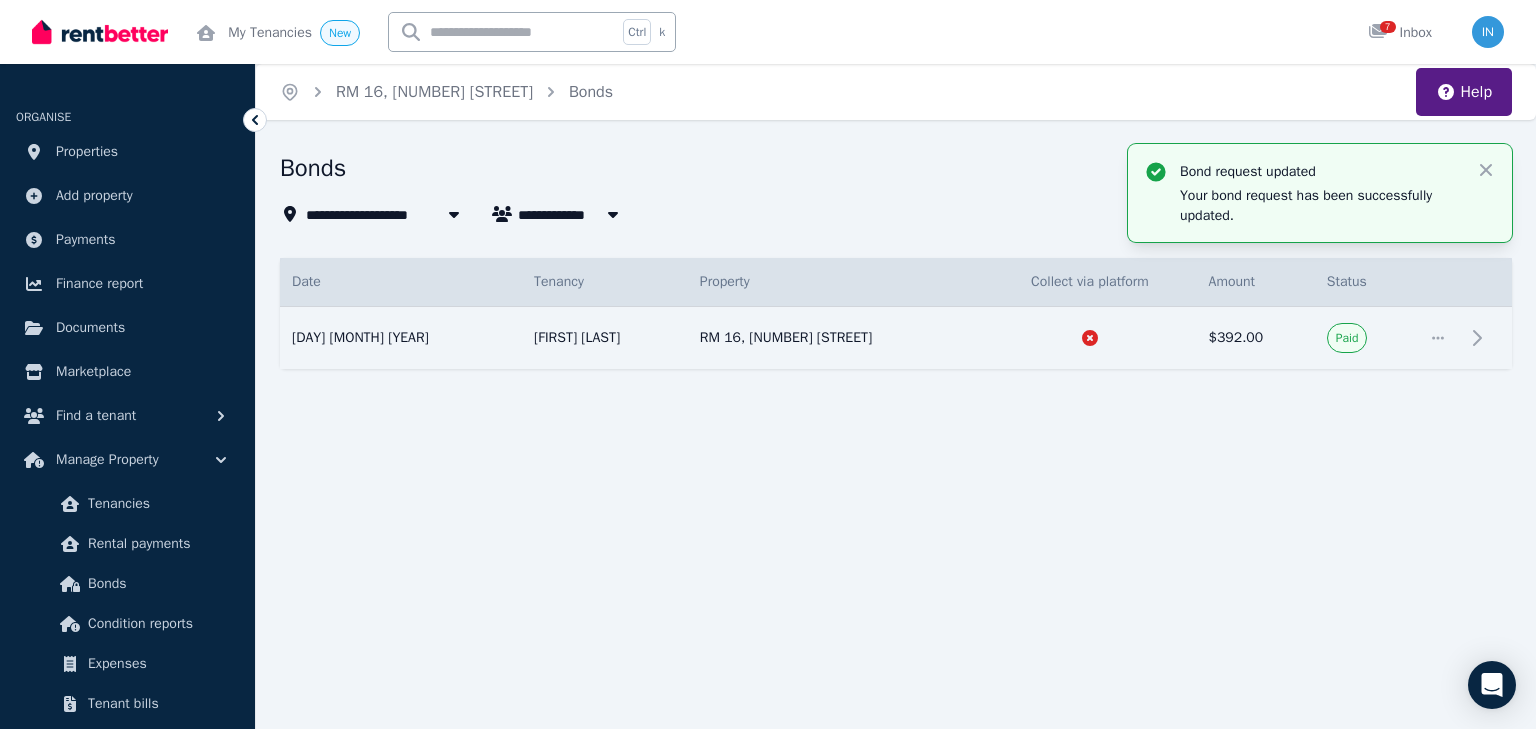 click on "**********" at bounding box center [768, 364] 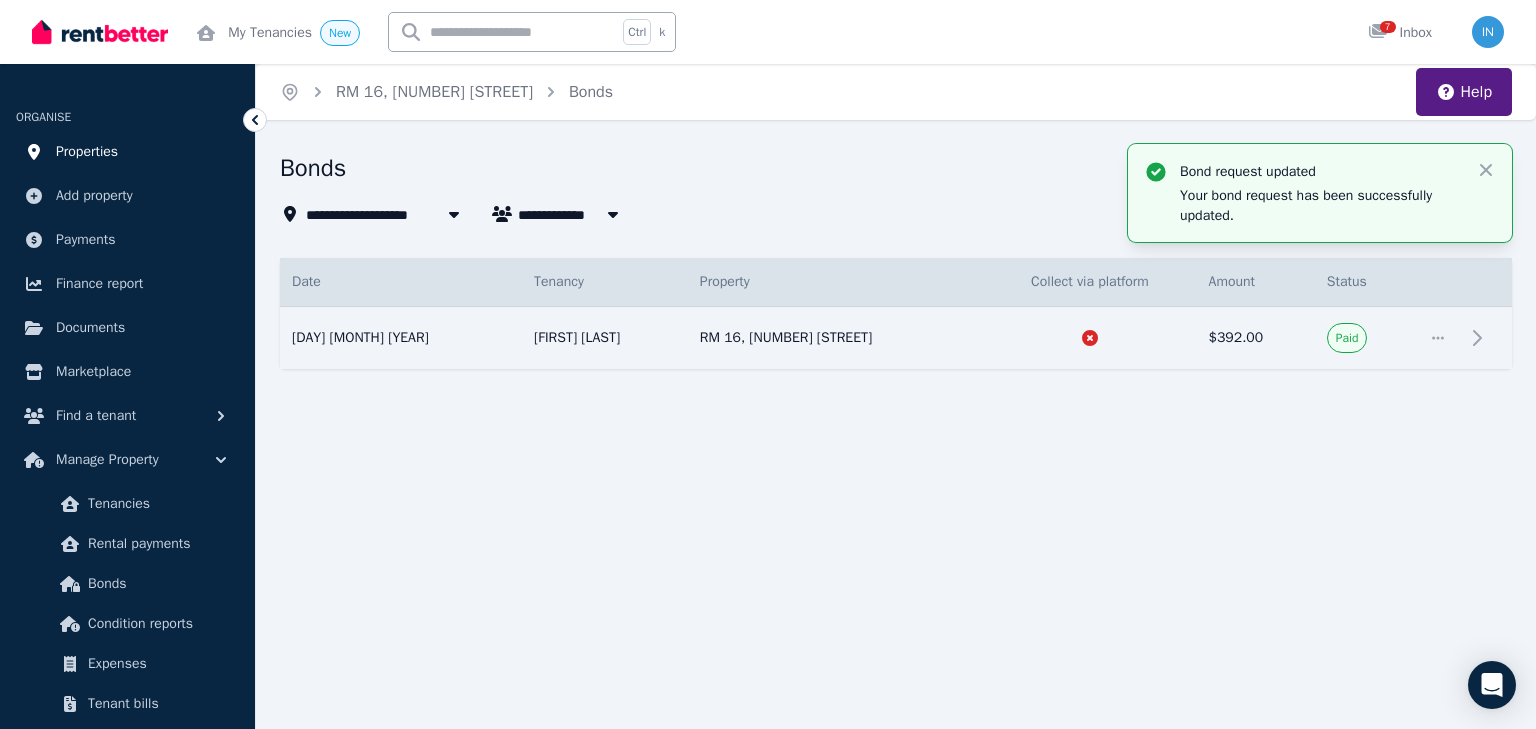 click on "Properties" at bounding box center [87, 152] 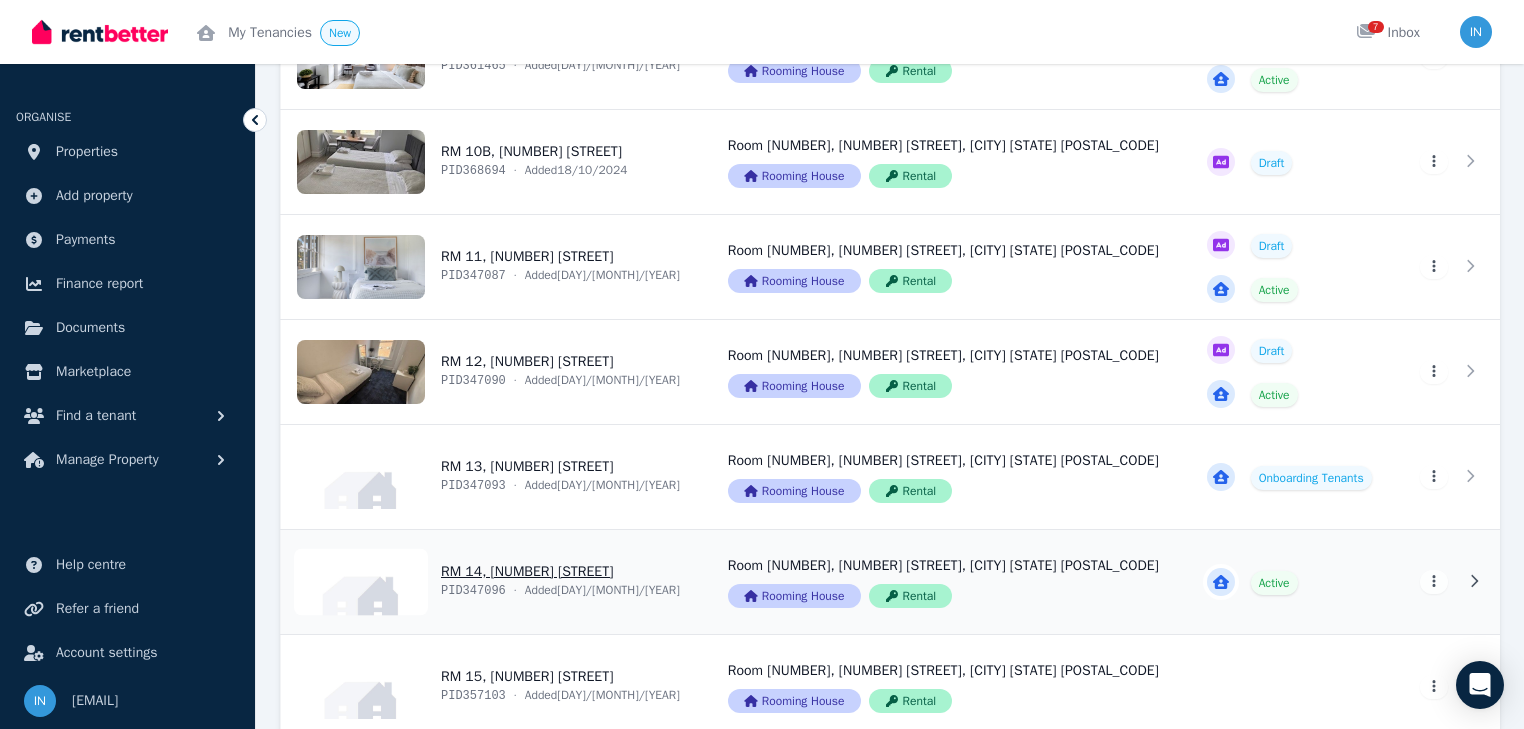 scroll, scrollTop: 1360, scrollLeft: 0, axis: vertical 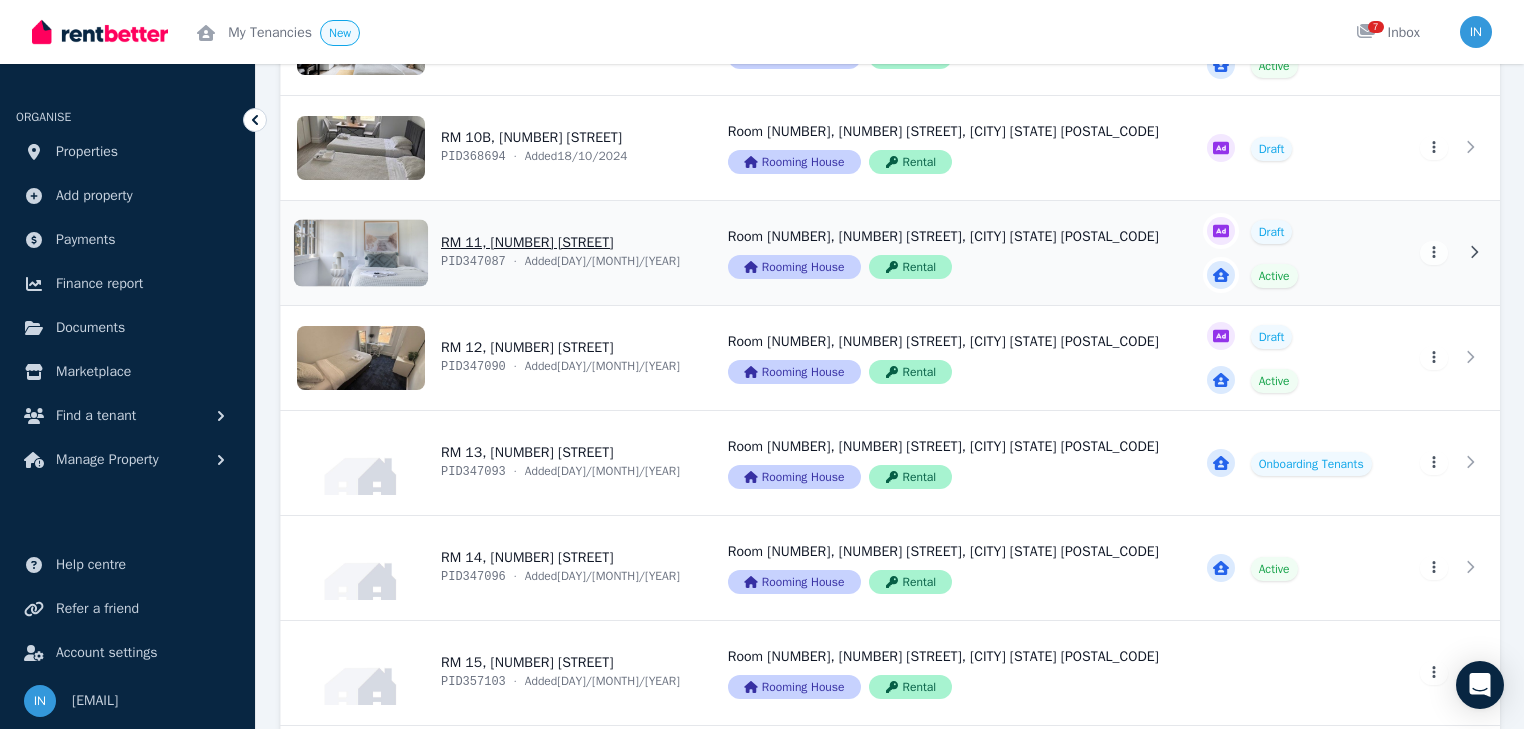 click on "View property details" at bounding box center [492, 253] 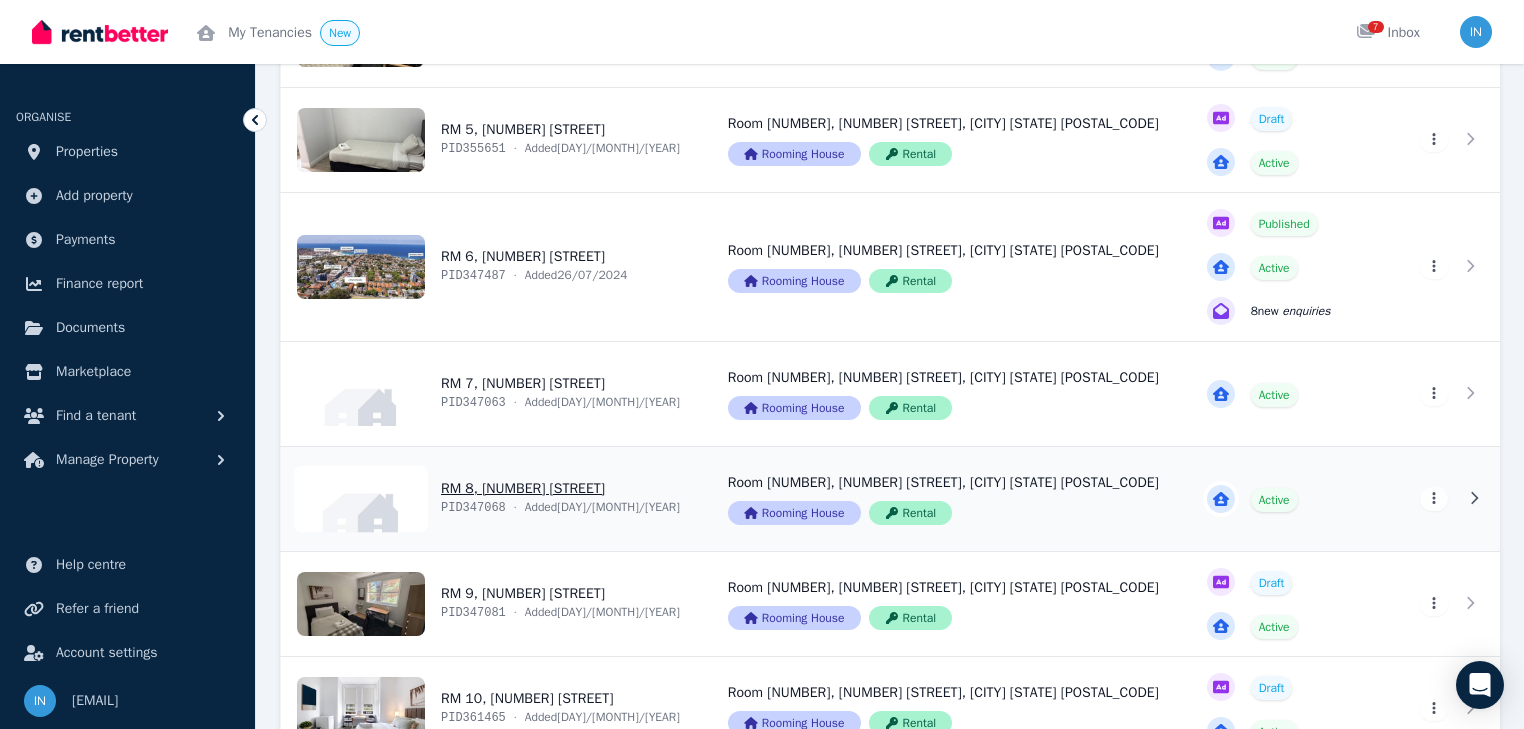 scroll, scrollTop: 720, scrollLeft: 0, axis: vertical 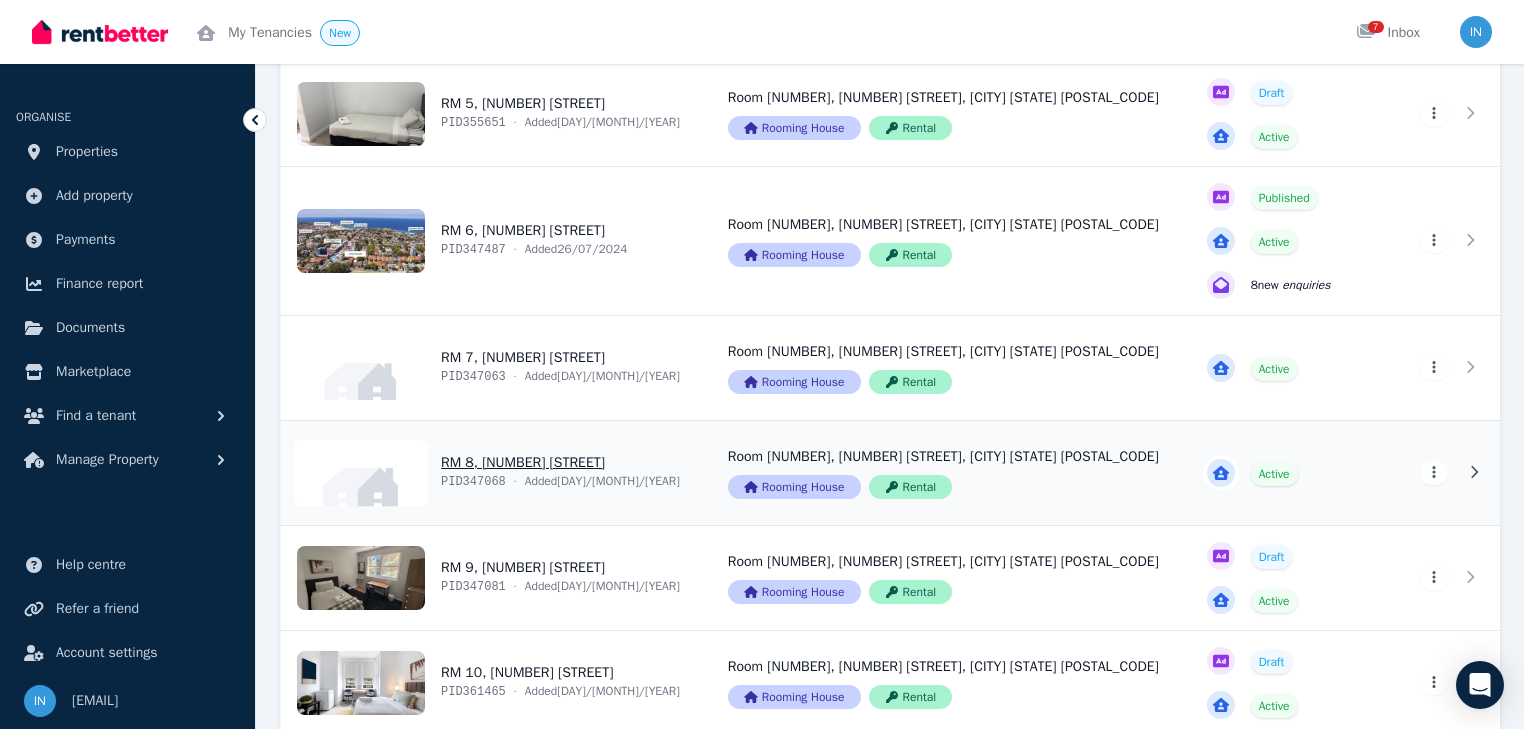 click on "View property details" at bounding box center (492, 473) 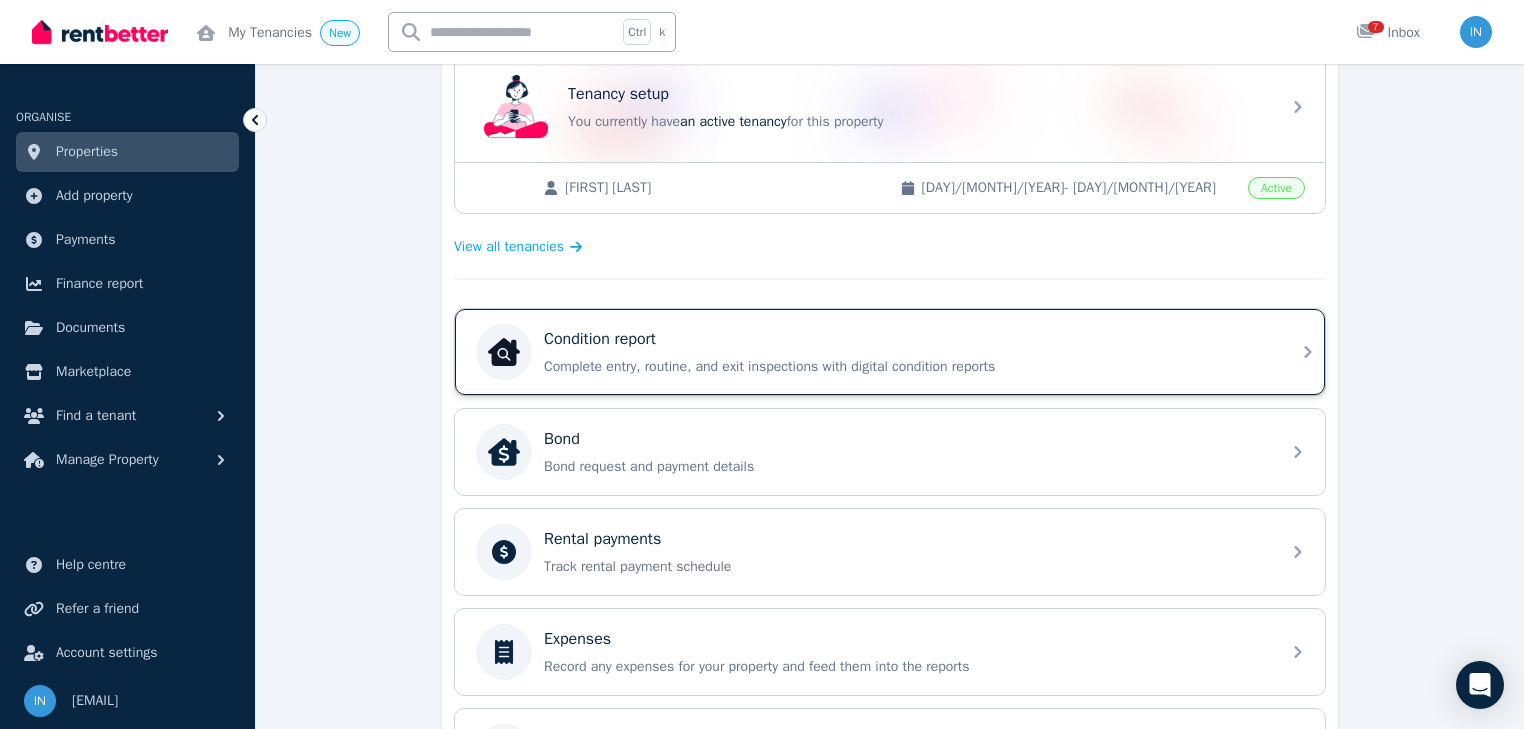 scroll, scrollTop: 400, scrollLeft: 0, axis: vertical 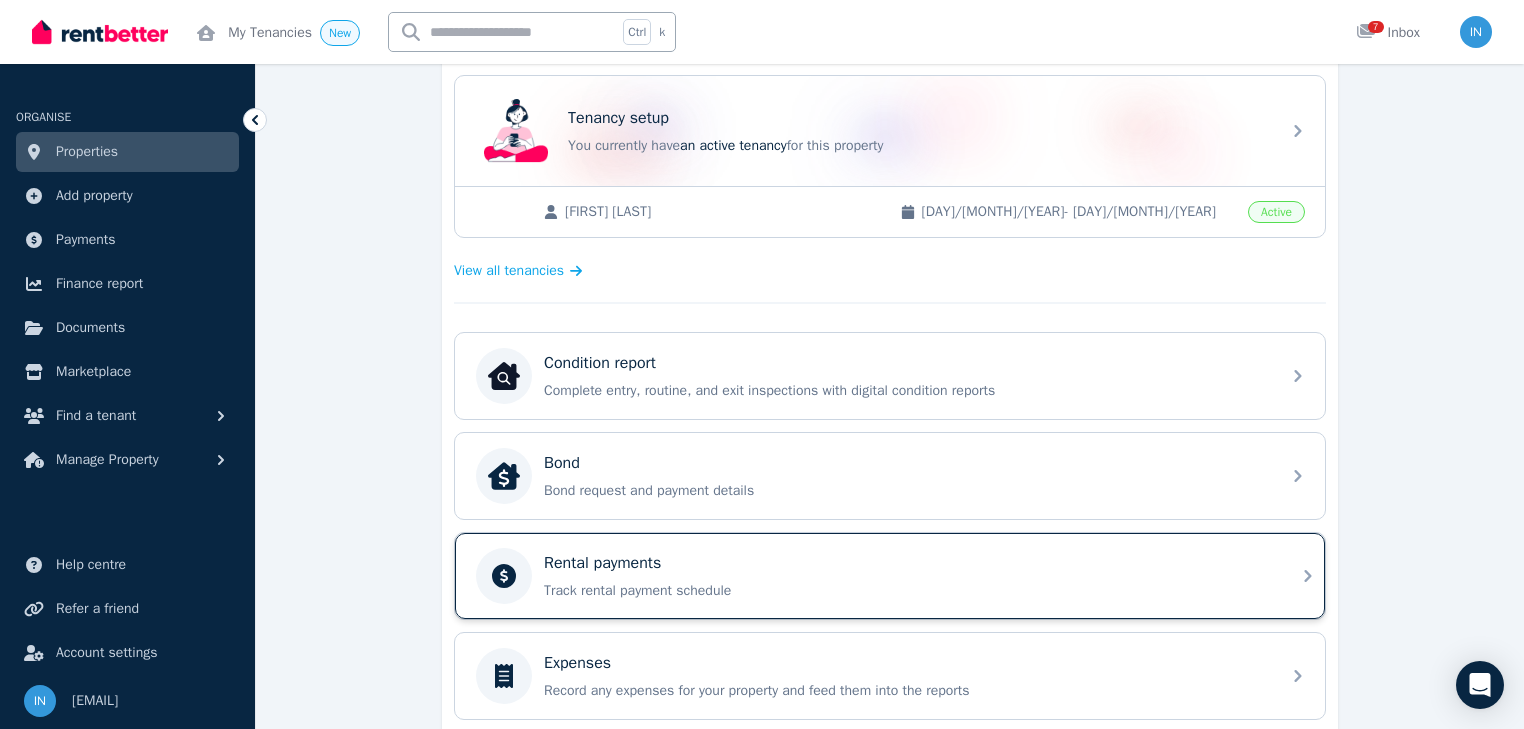 click on "Rental payments" at bounding box center (602, 563) 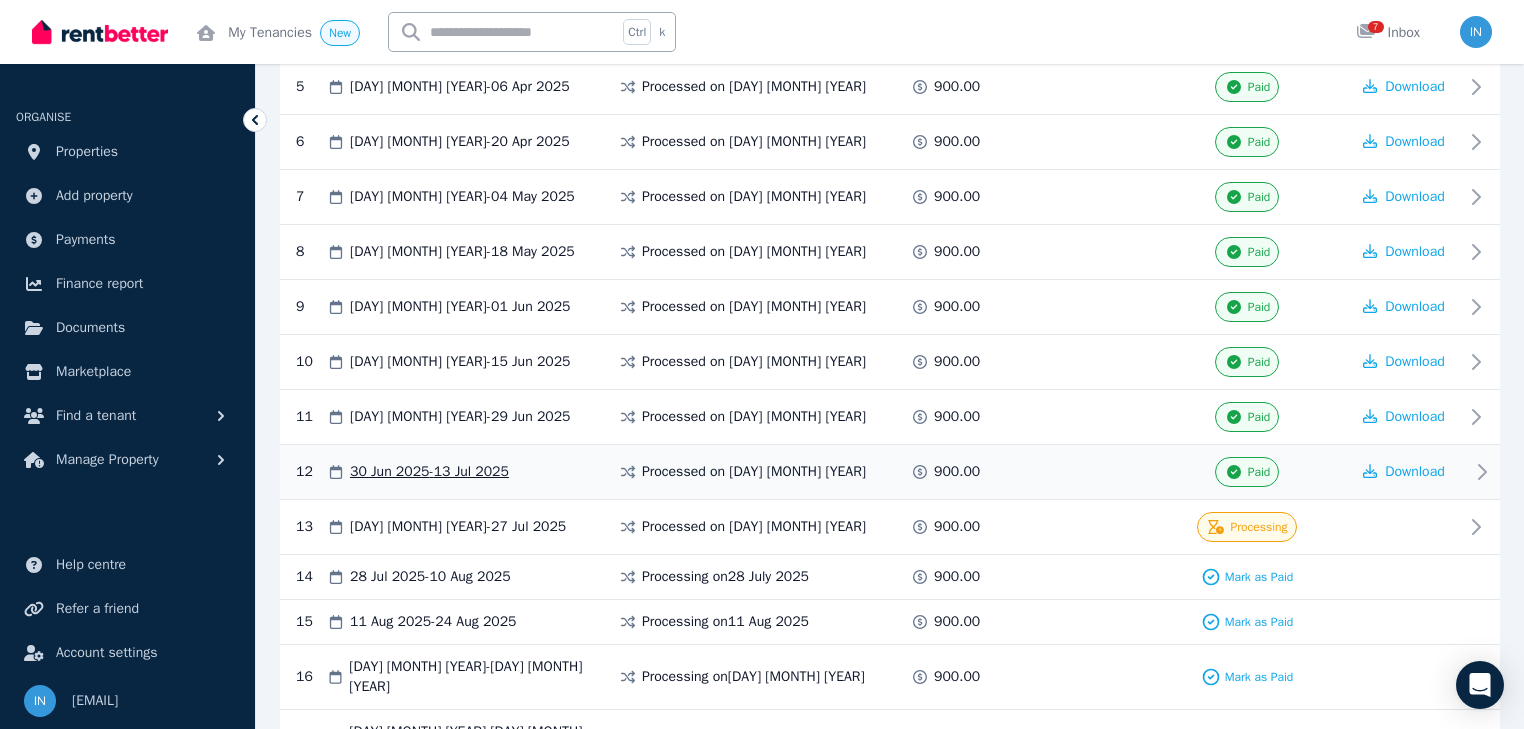 scroll, scrollTop: 720, scrollLeft: 0, axis: vertical 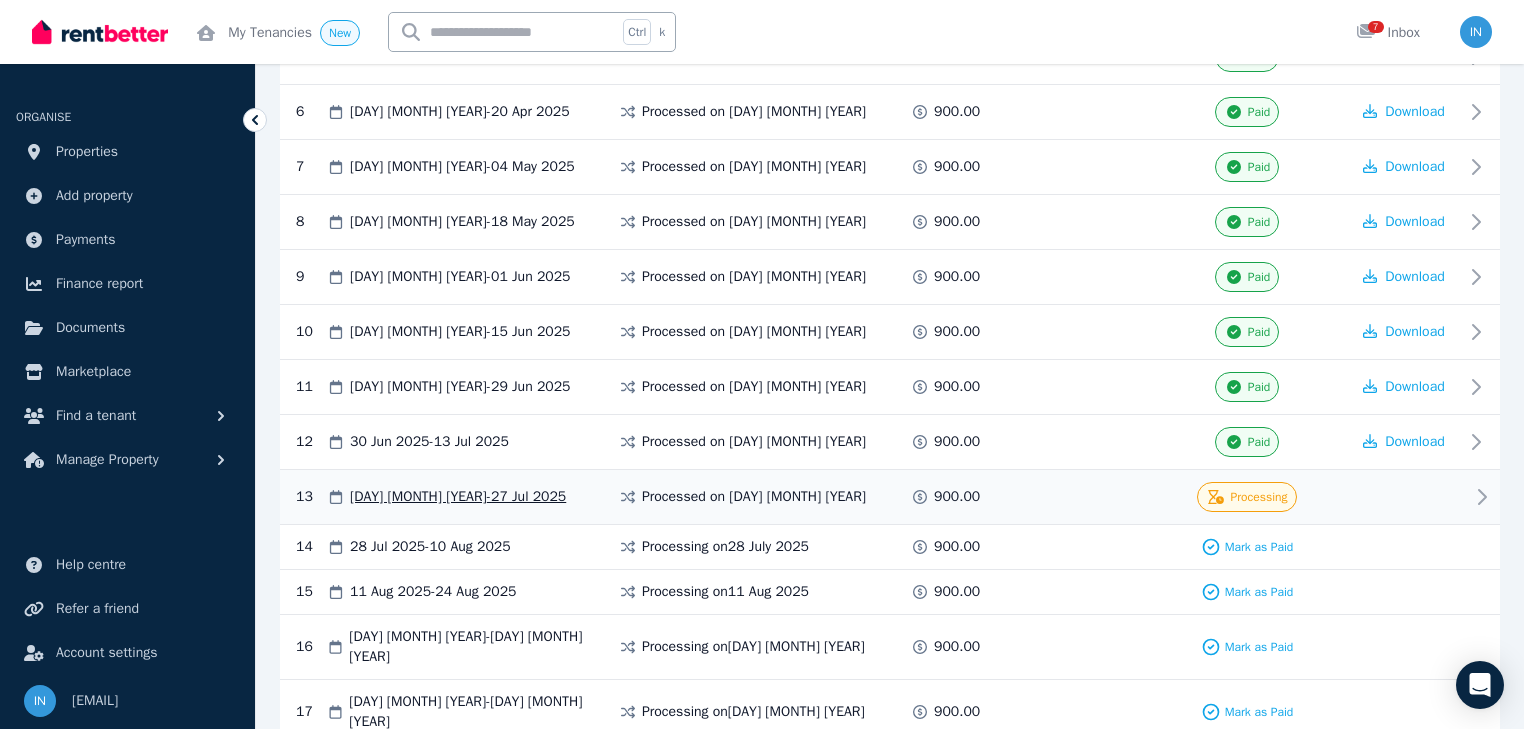 click 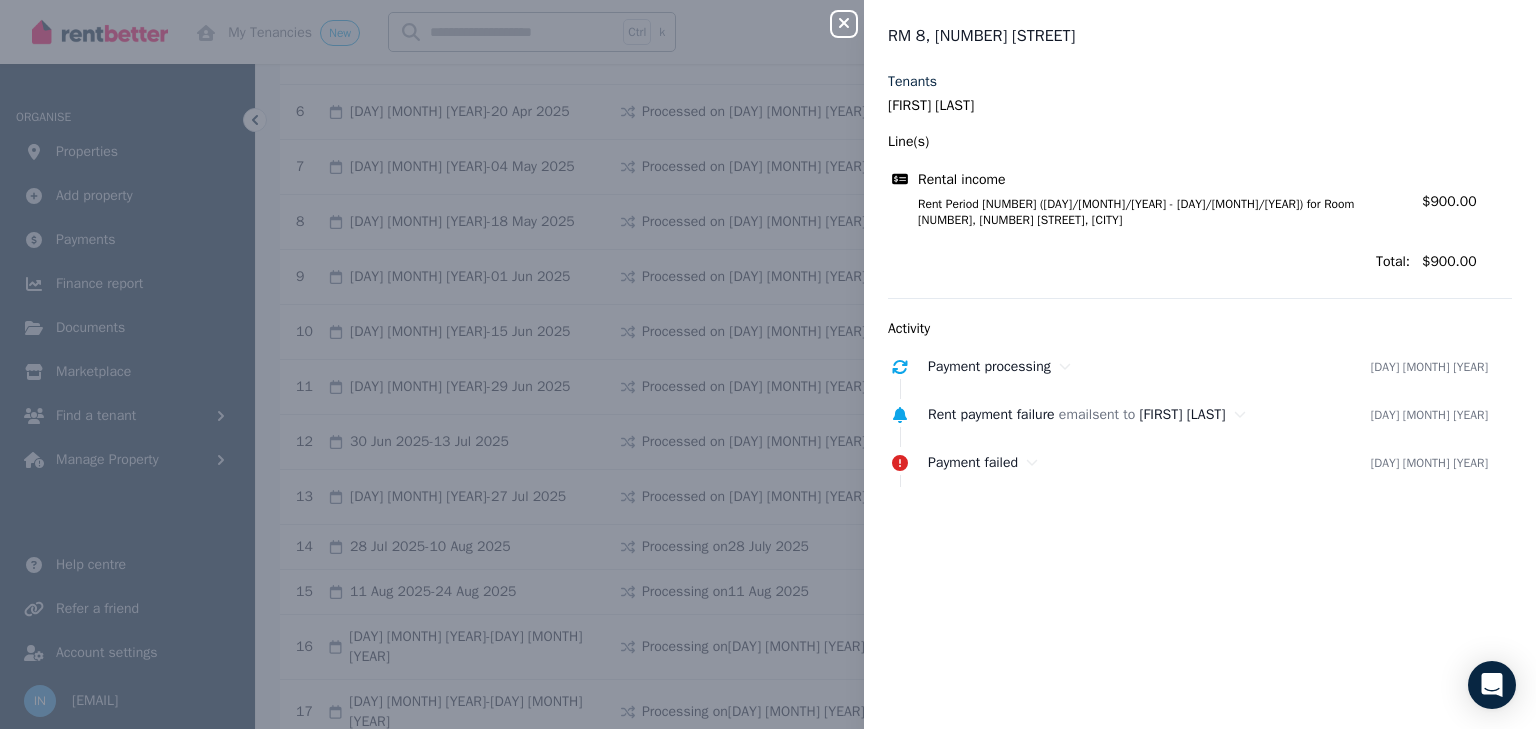 click 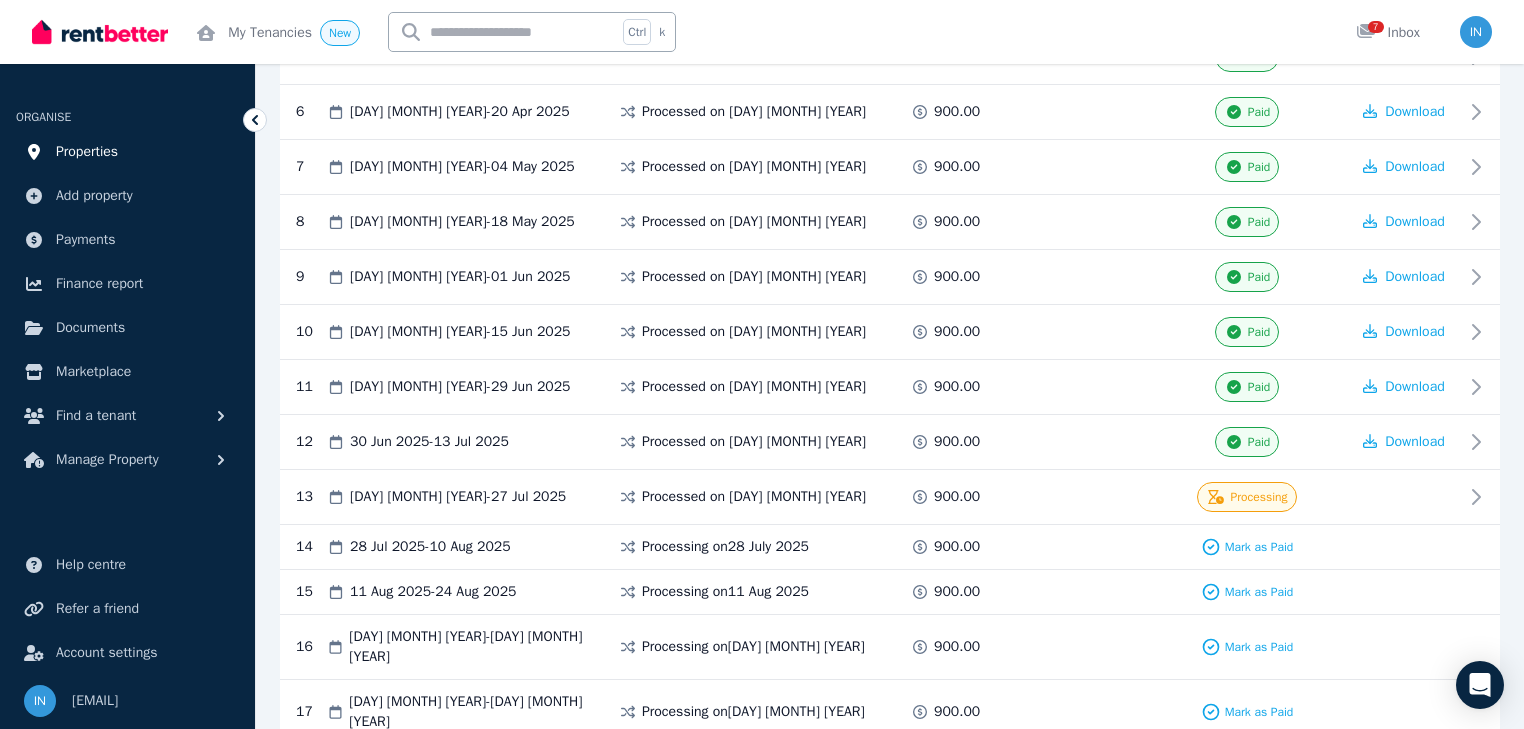 click on "Properties" at bounding box center (87, 152) 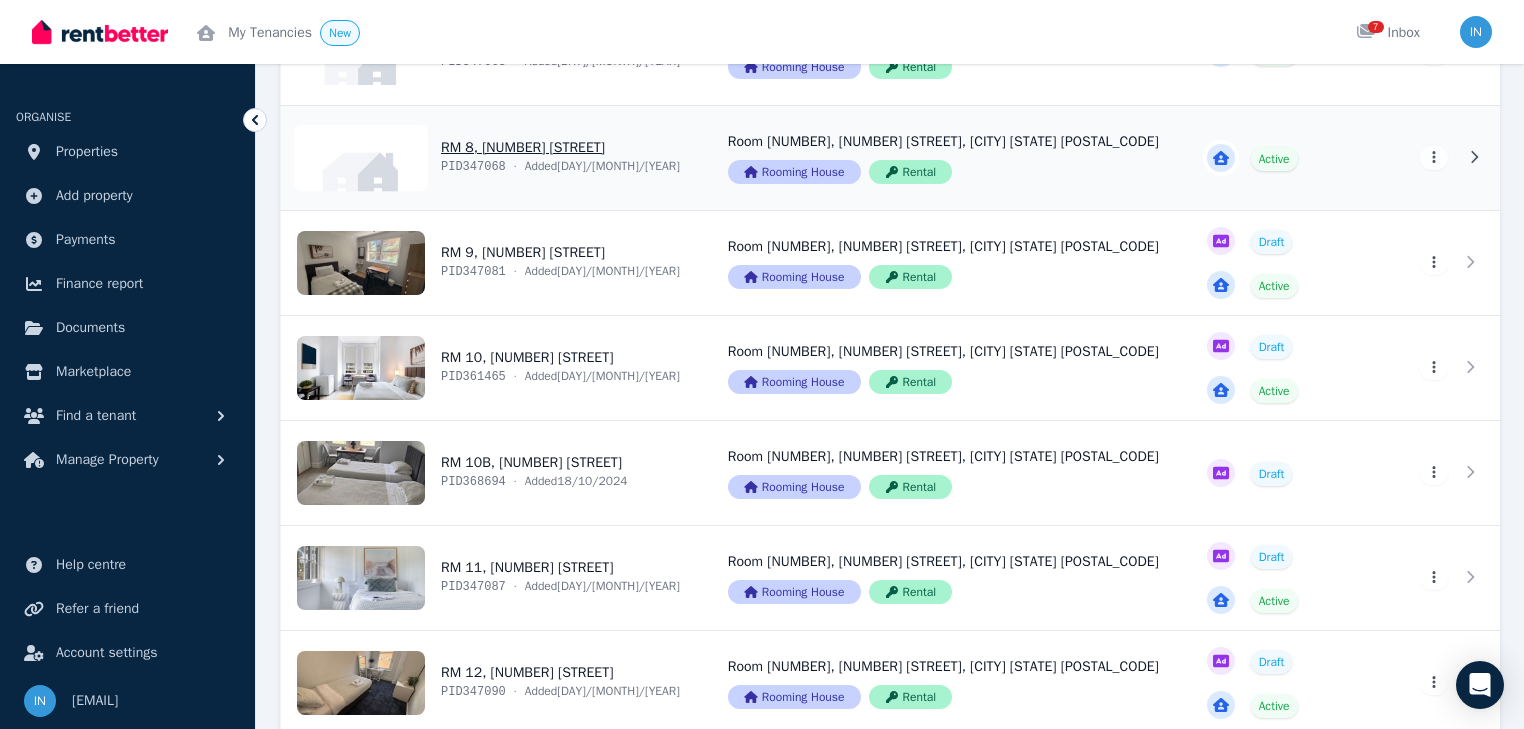 scroll, scrollTop: 856, scrollLeft: 0, axis: vertical 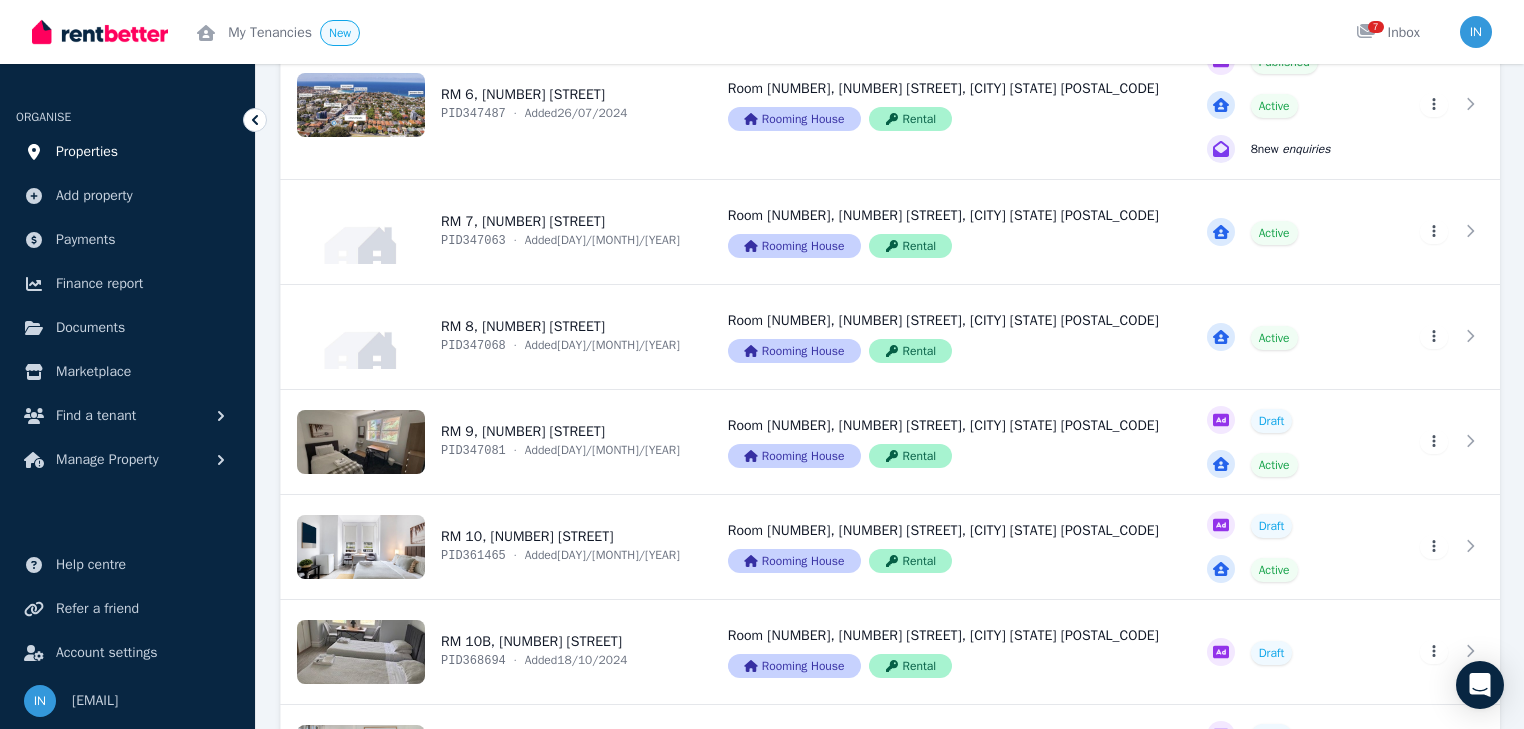 click on "Properties" at bounding box center (87, 152) 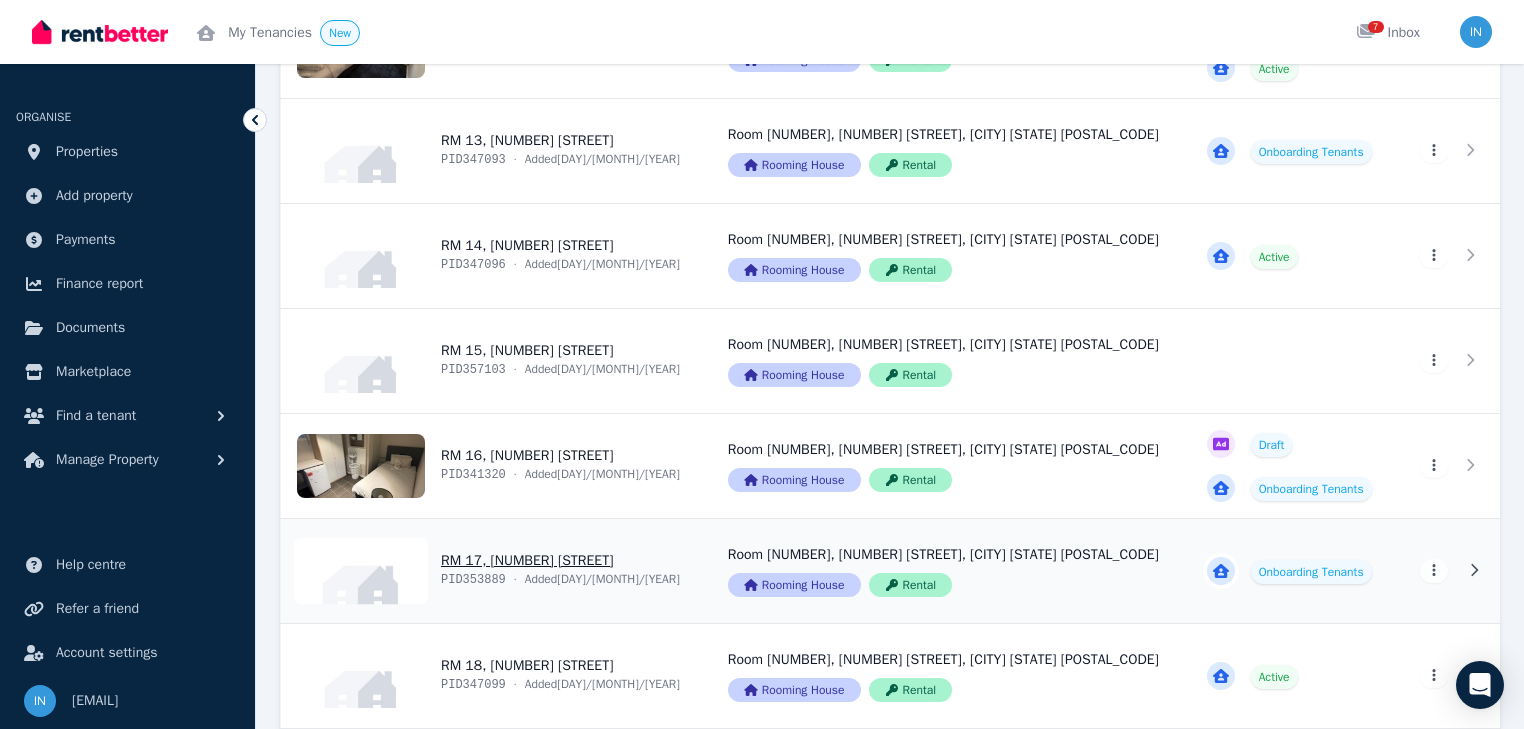 scroll, scrollTop: 1680, scrollLeft: 0, axis: vertical 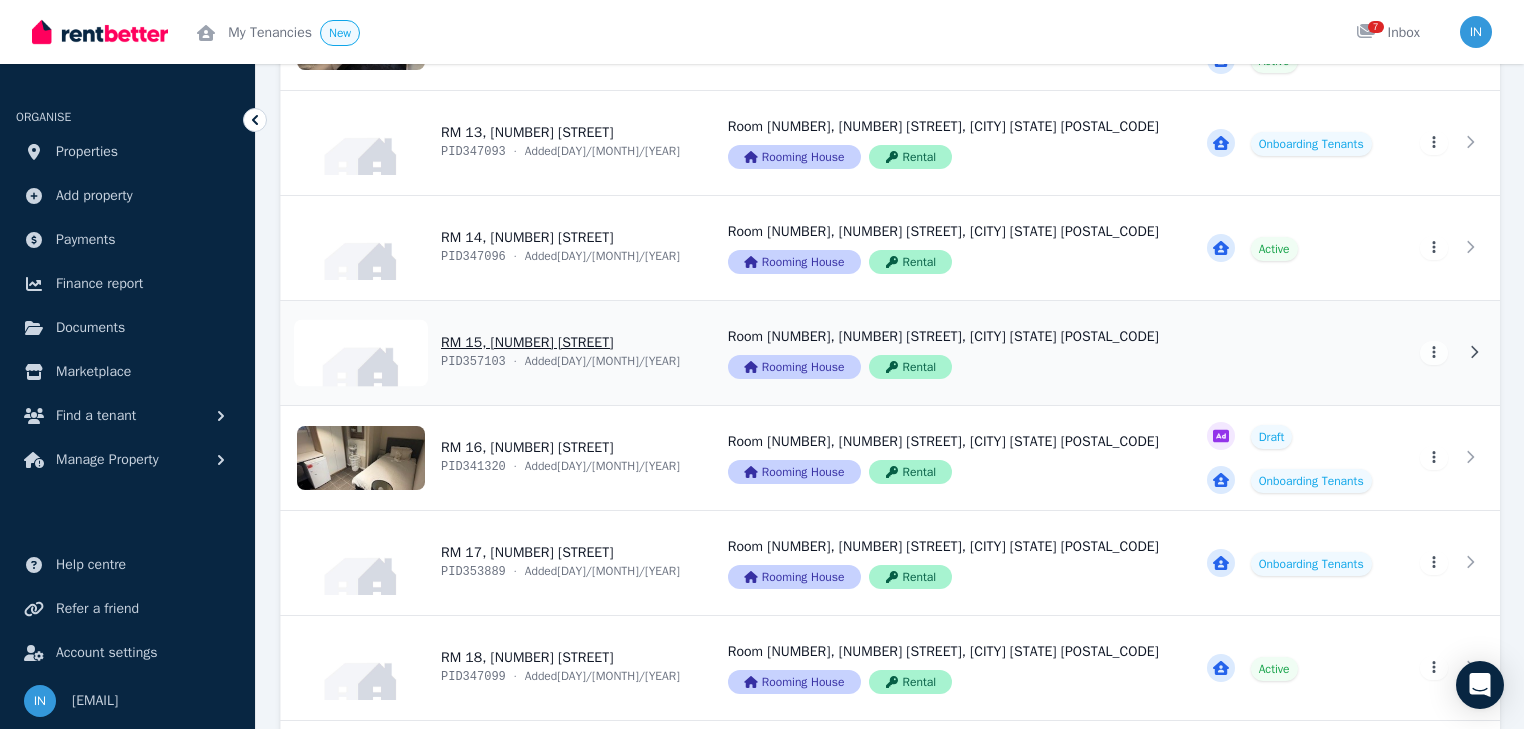 click on "View property details" at bounding box center [492, 353] 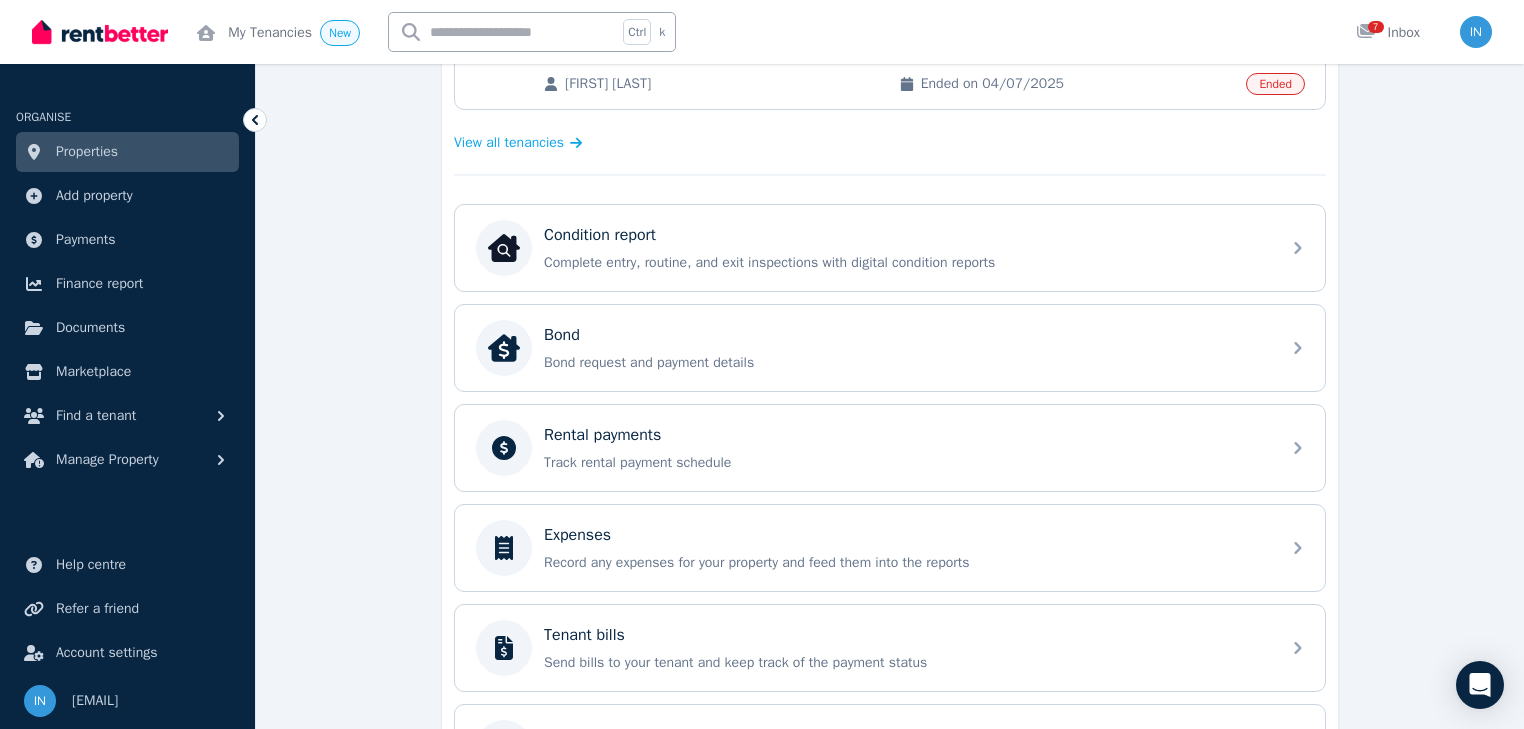 scroll, scrollTop: 640, scrollLeft: 0, axis: vertical 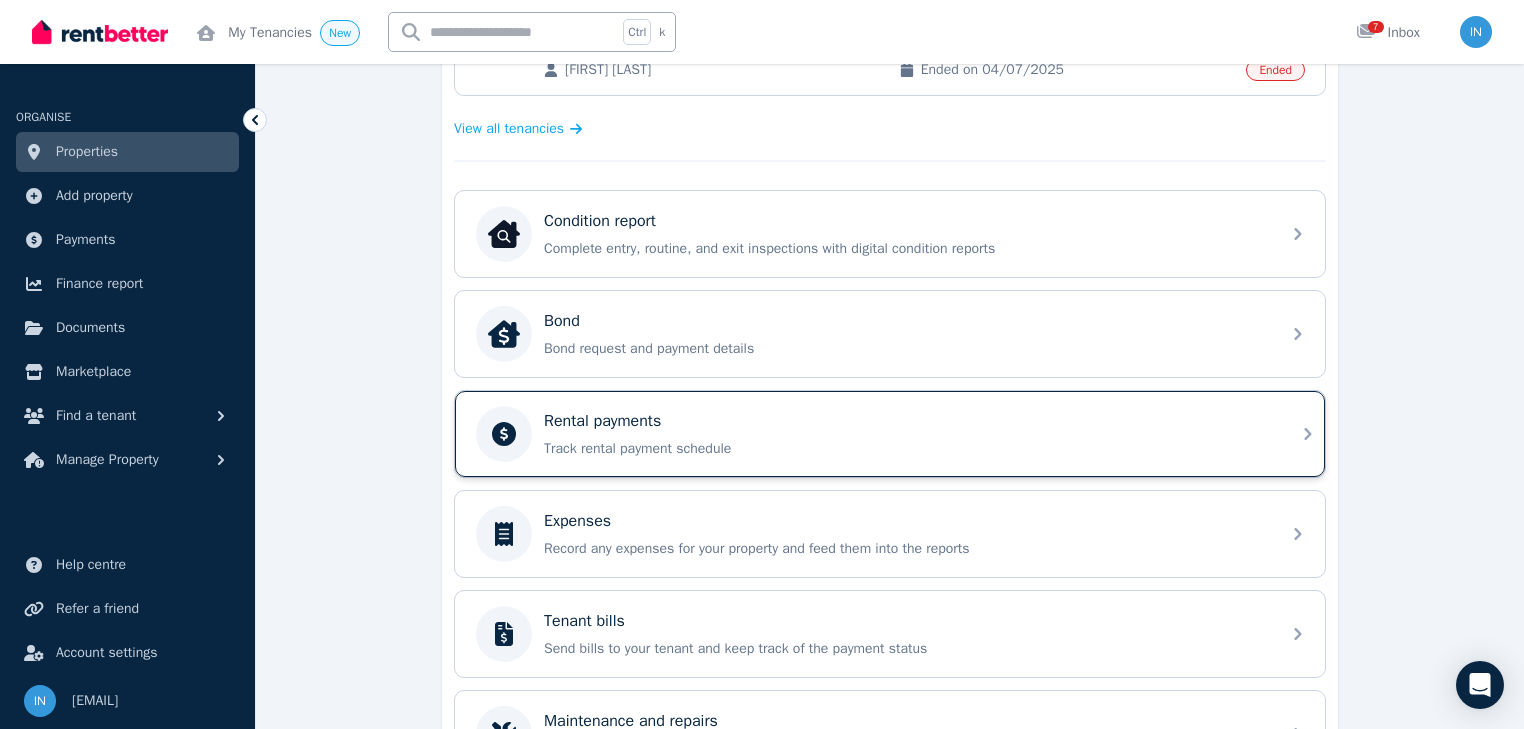click on "Rental payments" at bounding box center (602, 421) 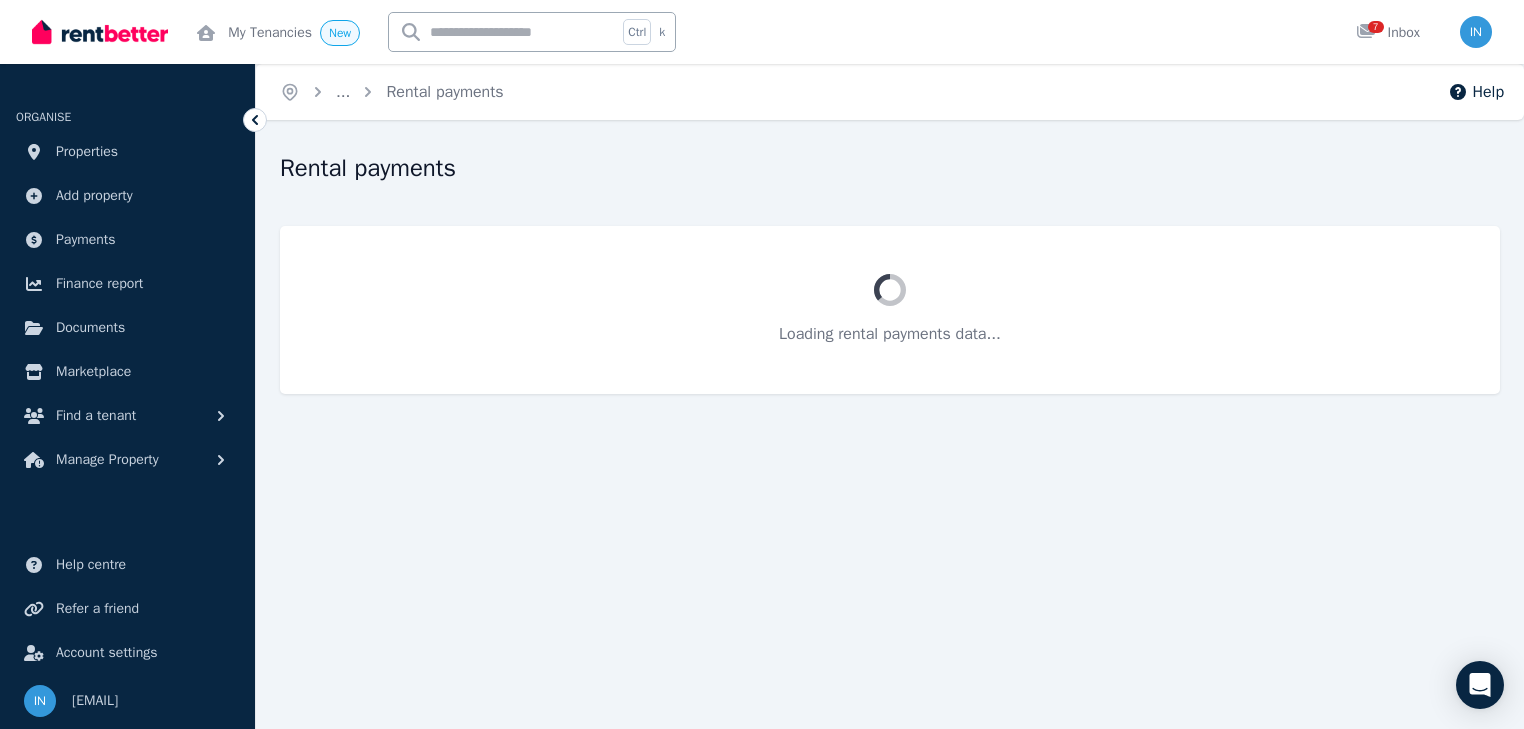 scroll, scrollTop: 0, scrollLeft: 0, axis: both 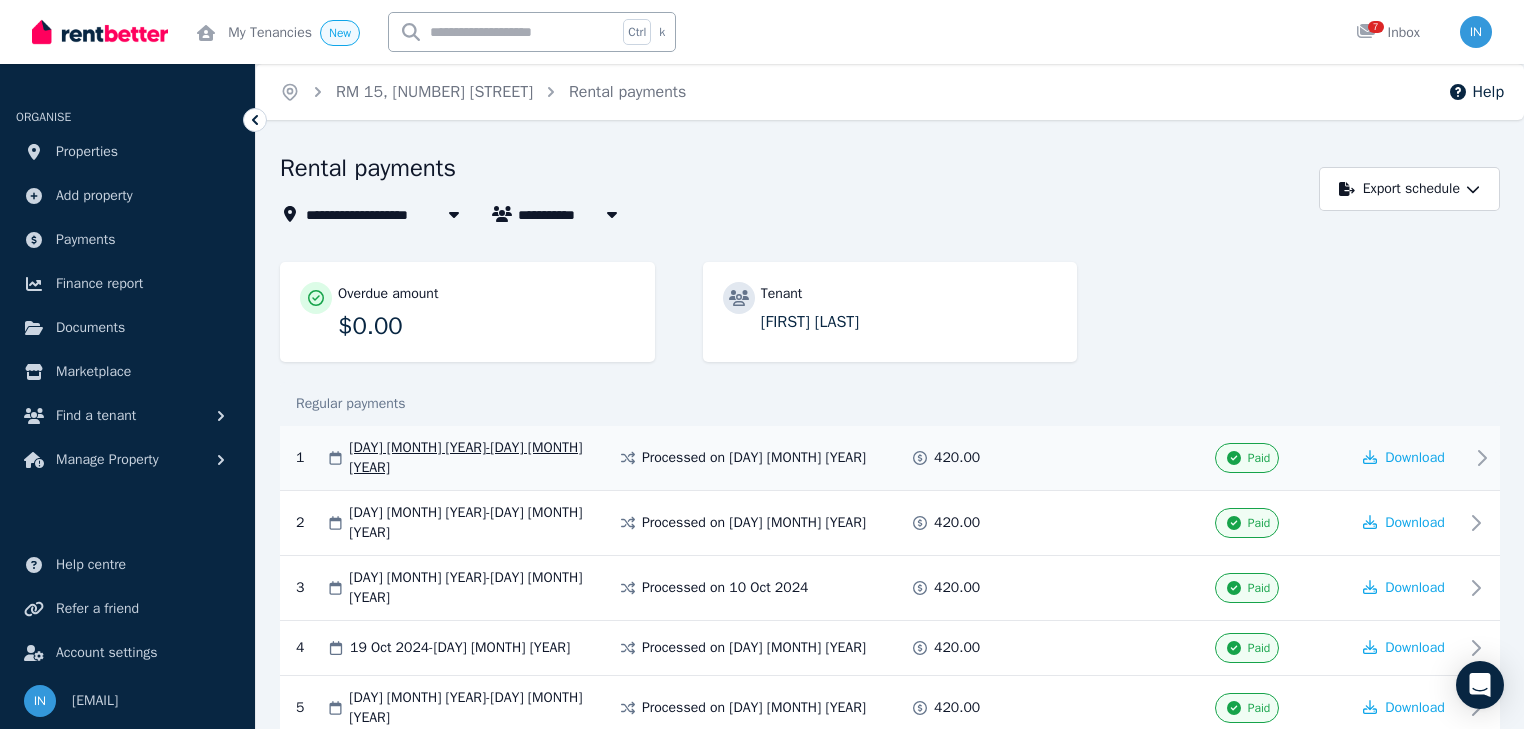 click 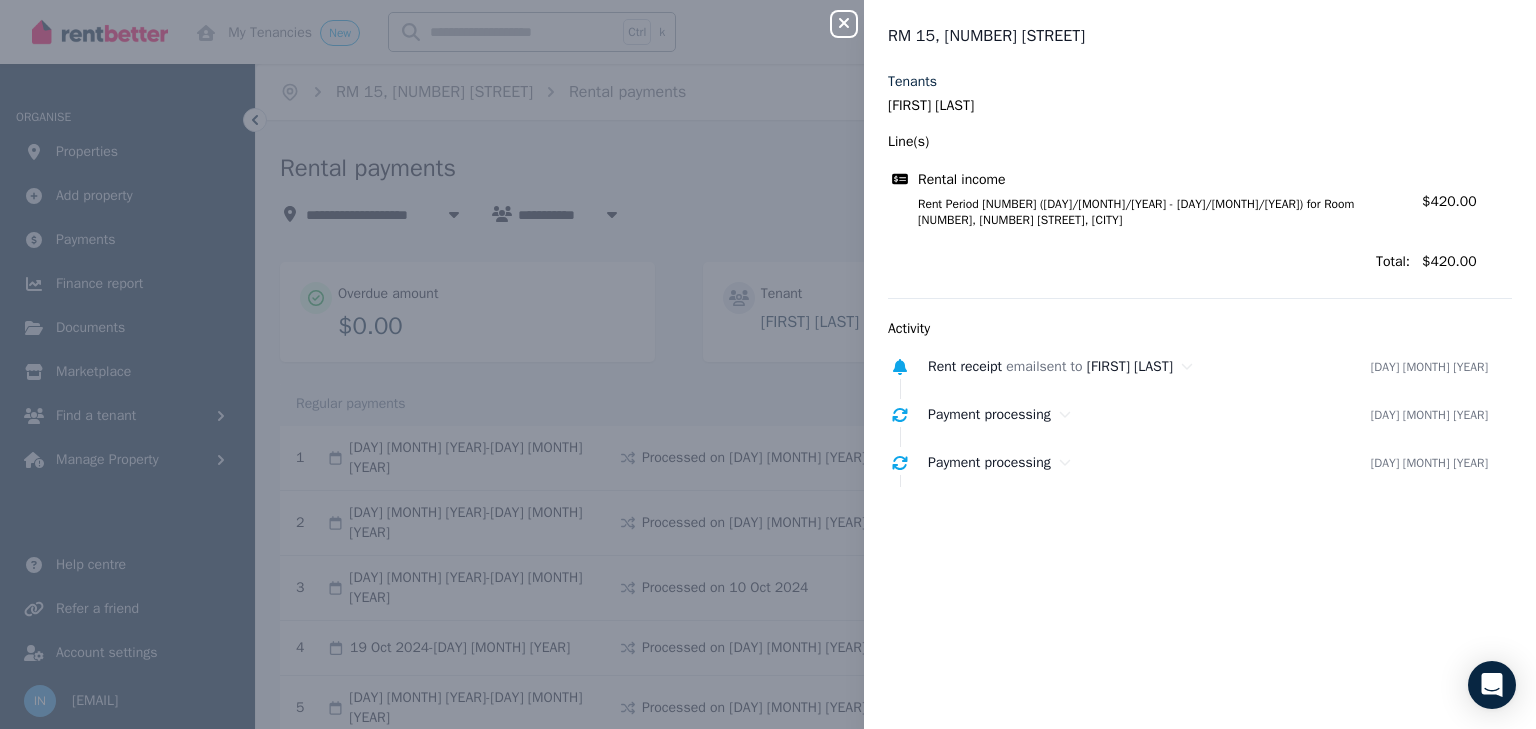 click 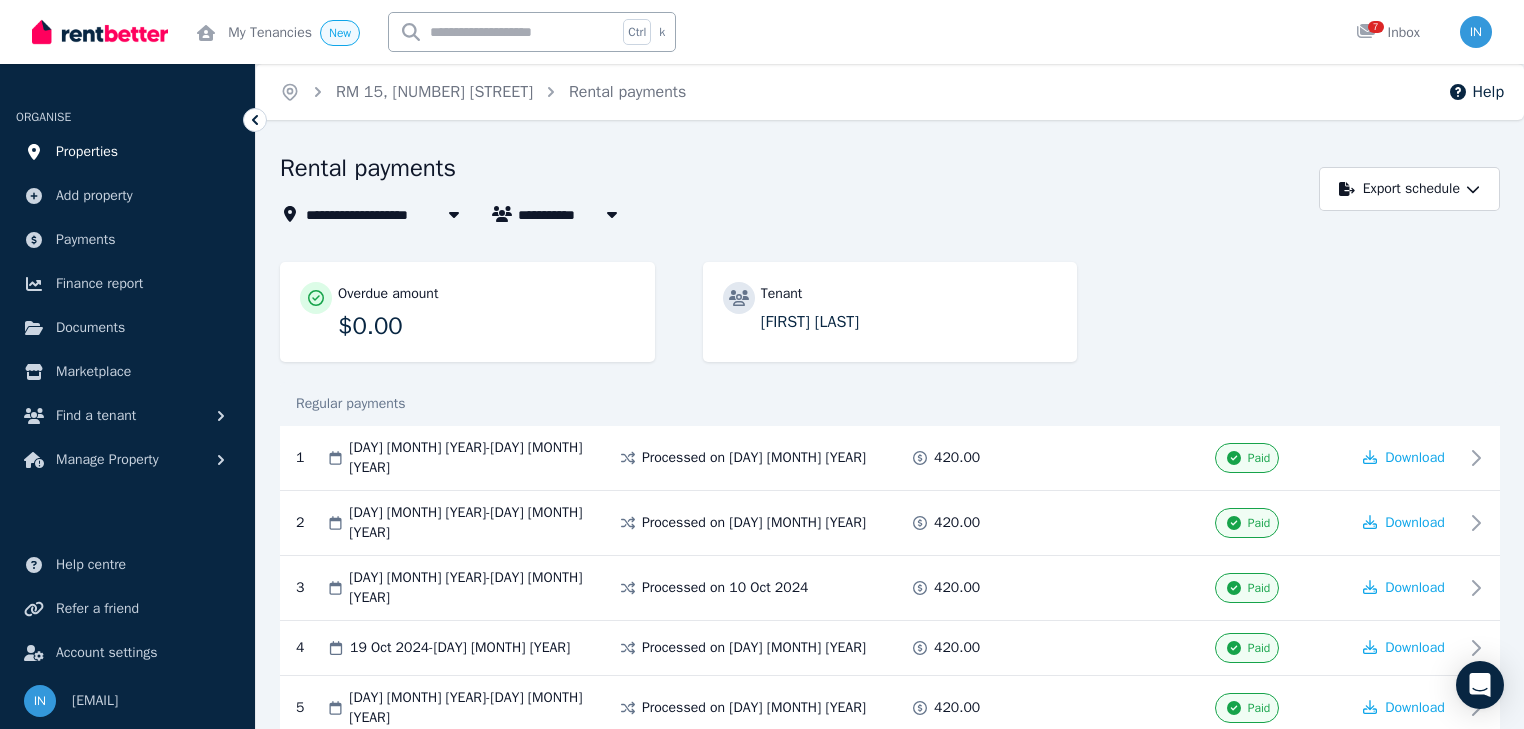 click on "Properties" at bounding box center [87, 152] 